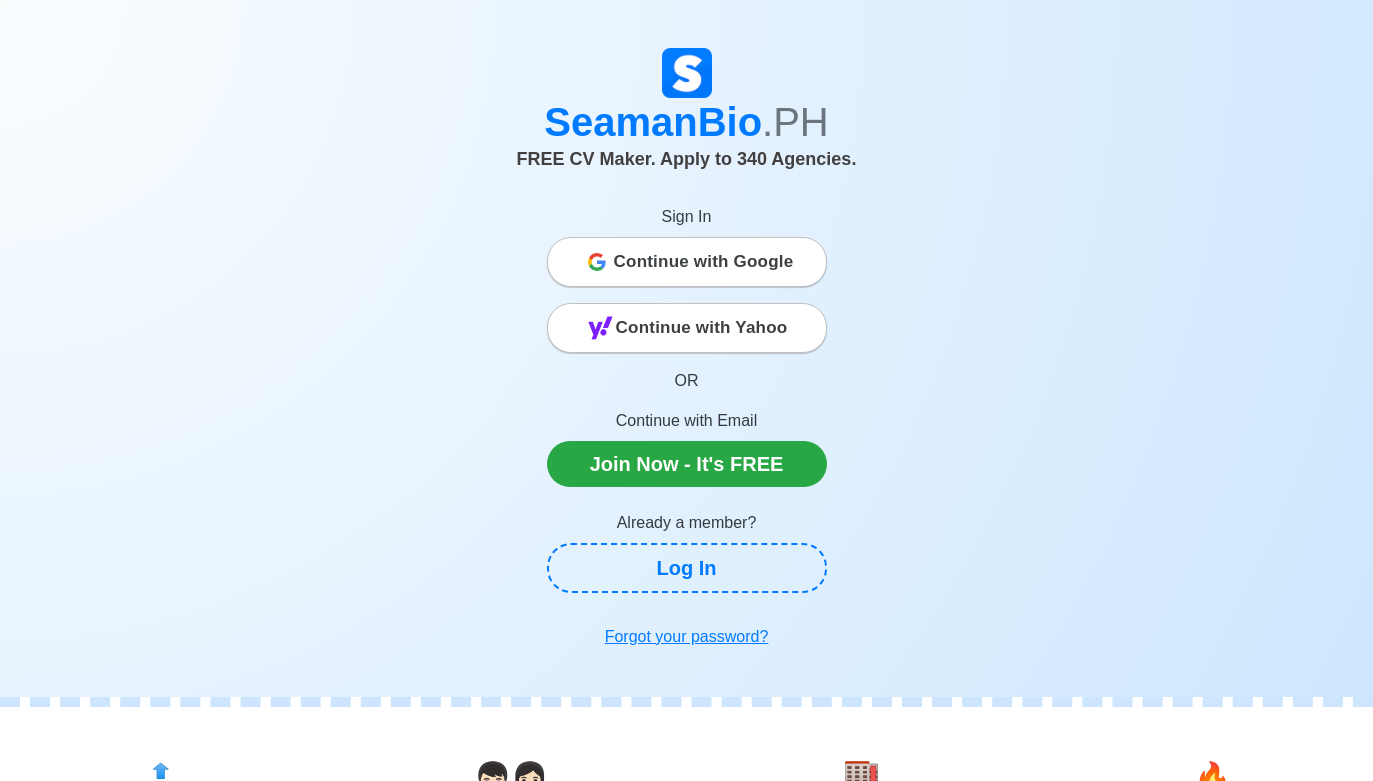 scroll, scrollTop: 0, scrollLeft: 0, axis: both 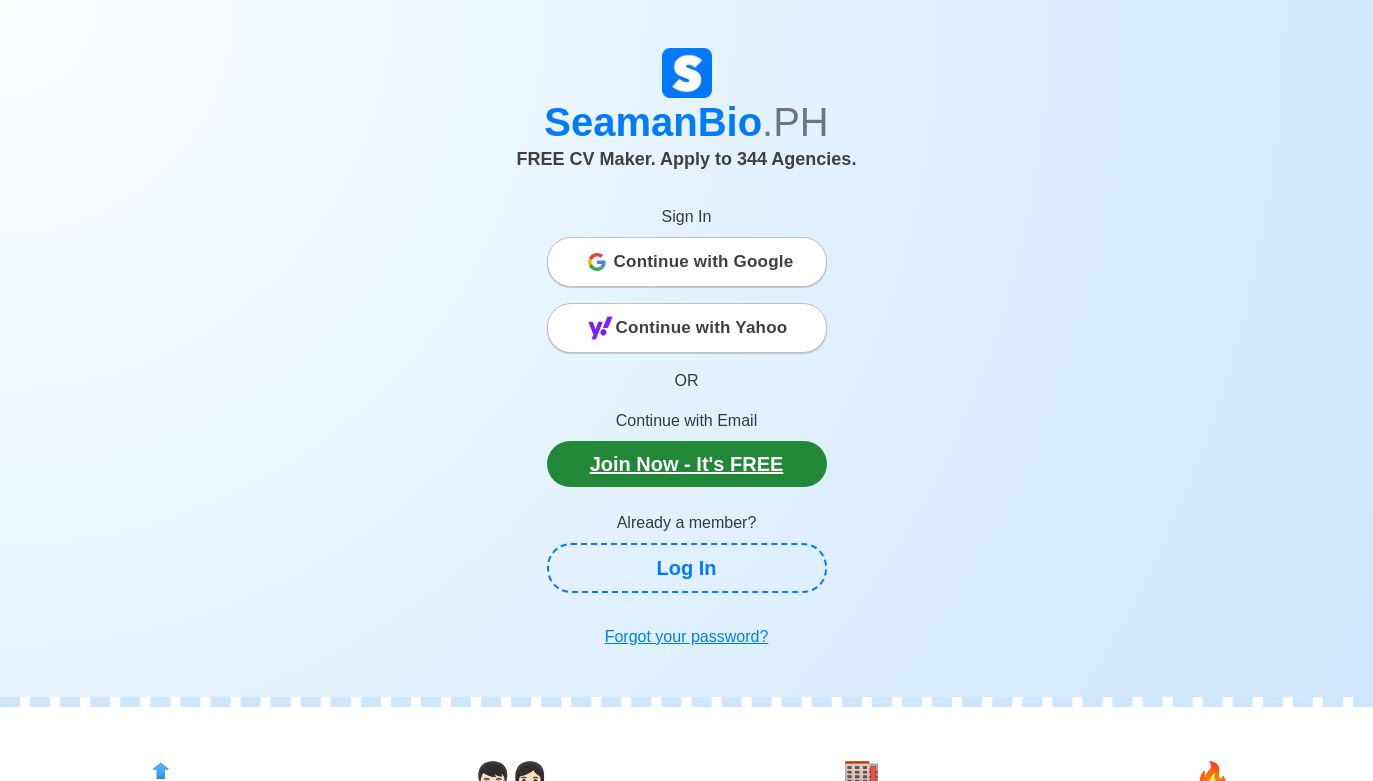 click on "Join Now - It's FREE" at bounding box center [687, 464] 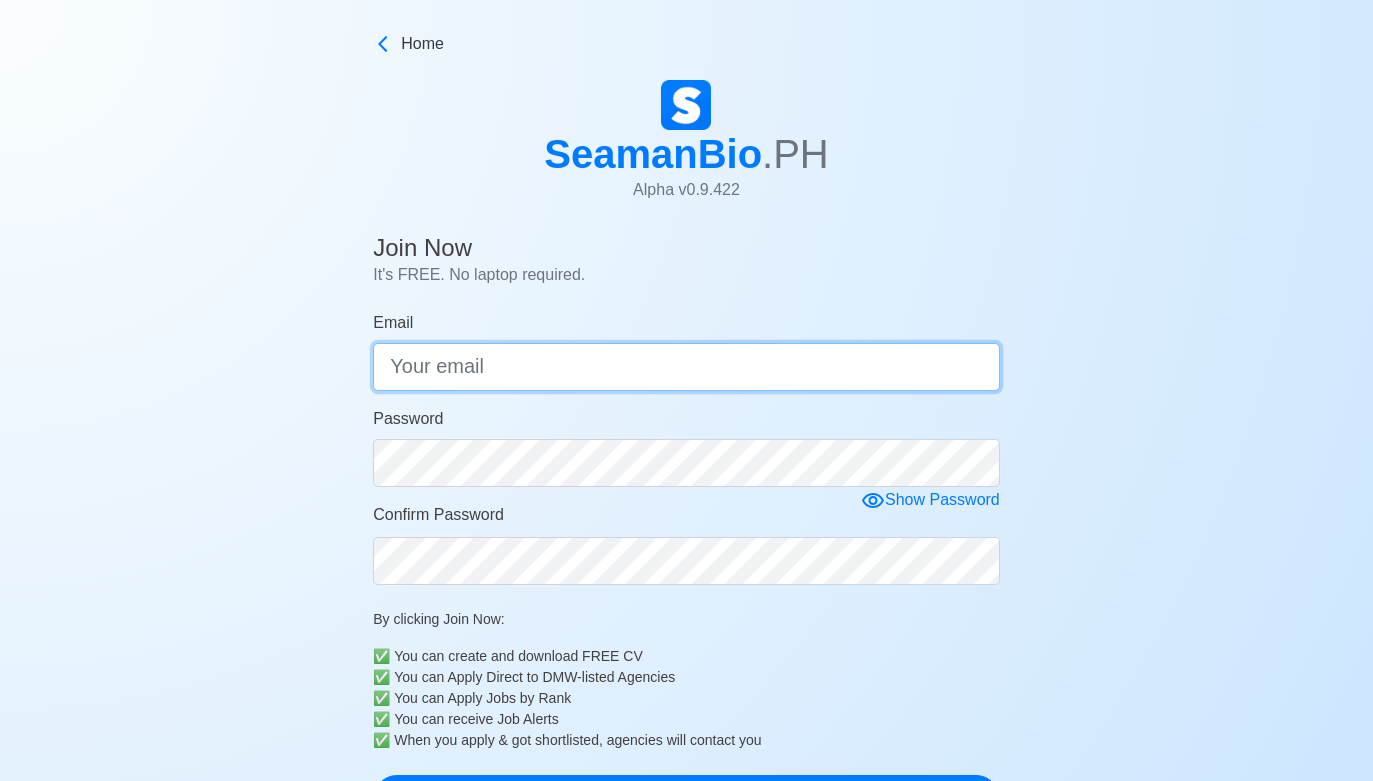 click on "Email" at bounding box center (686, 367) 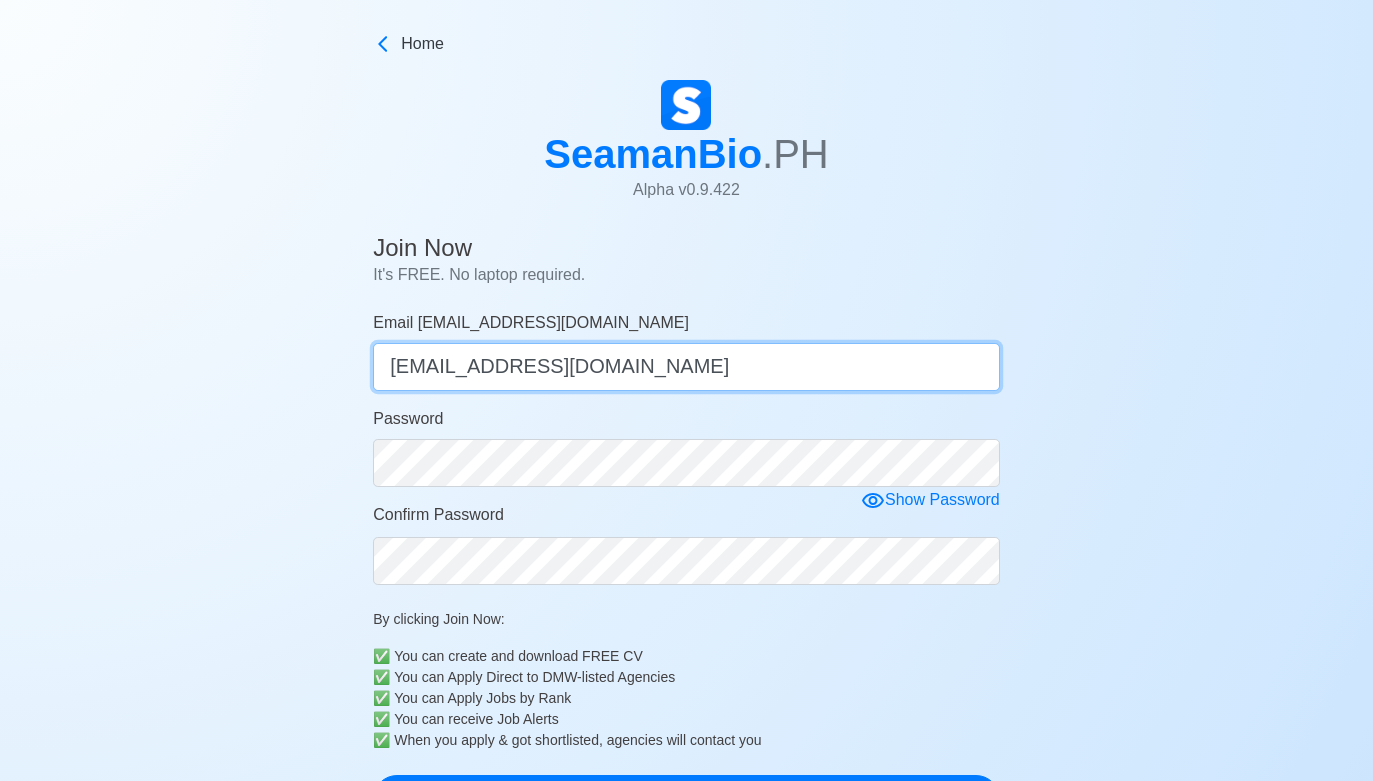 type on "[EMAIL_ADDRESS][DOMAIN_NAME]" 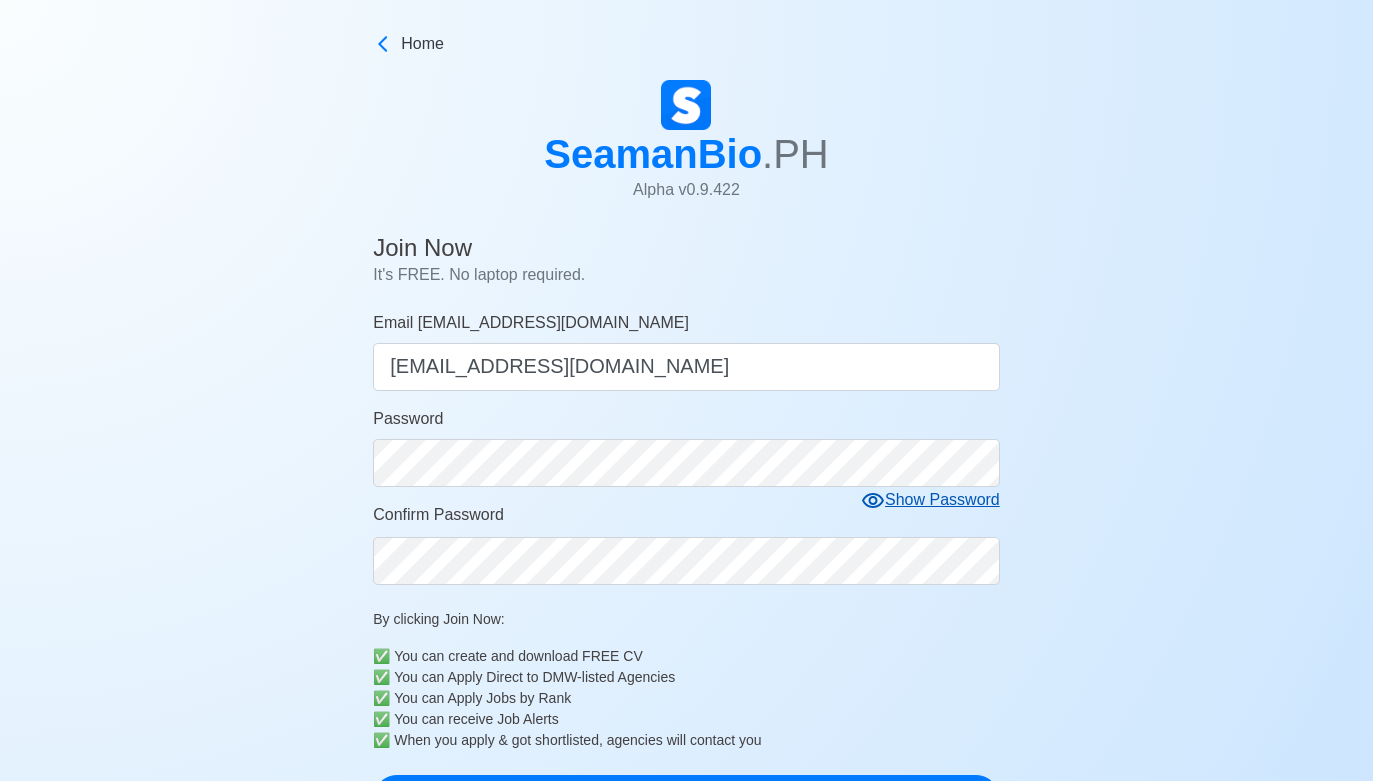 click on "Show Password" at bounding box center [930, 500] 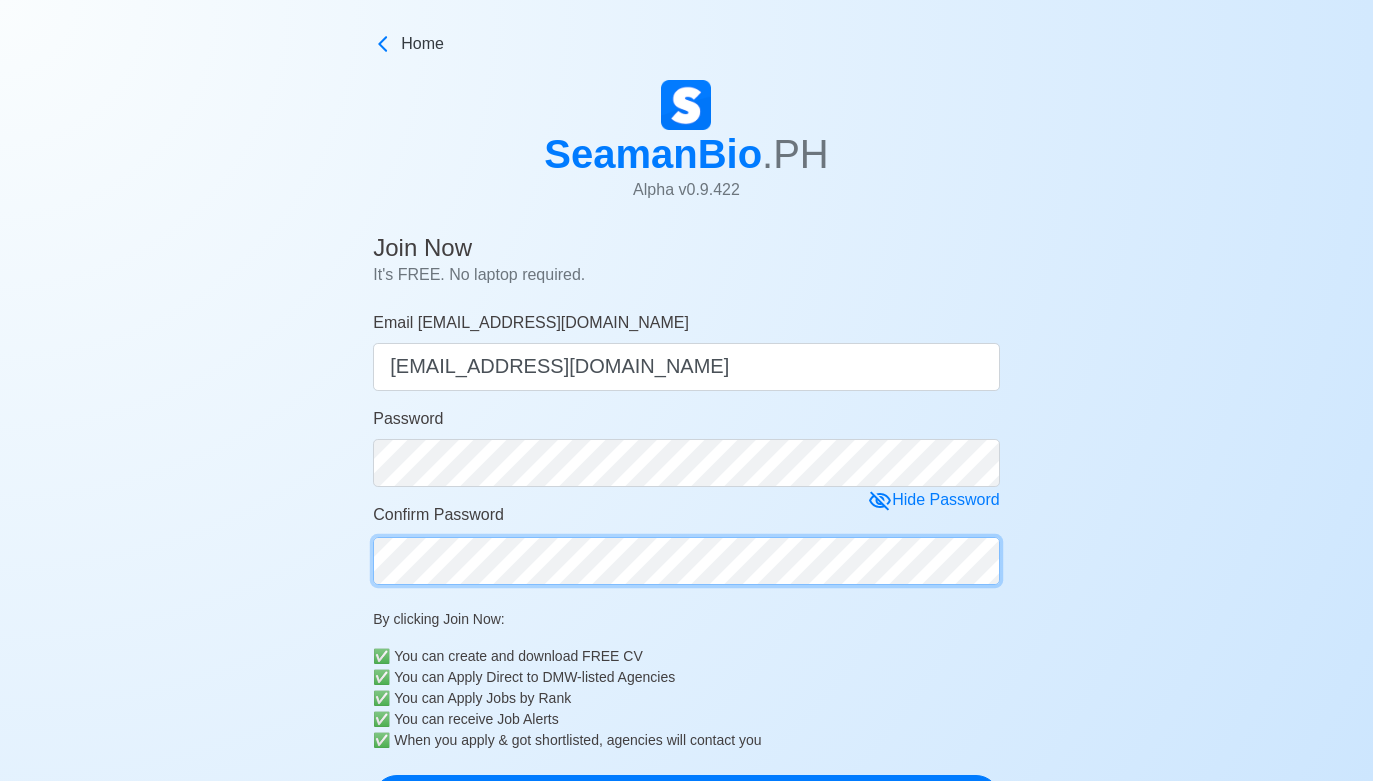 scroll, scrollTop: 569, scrollLeft: 0, axis: vertical 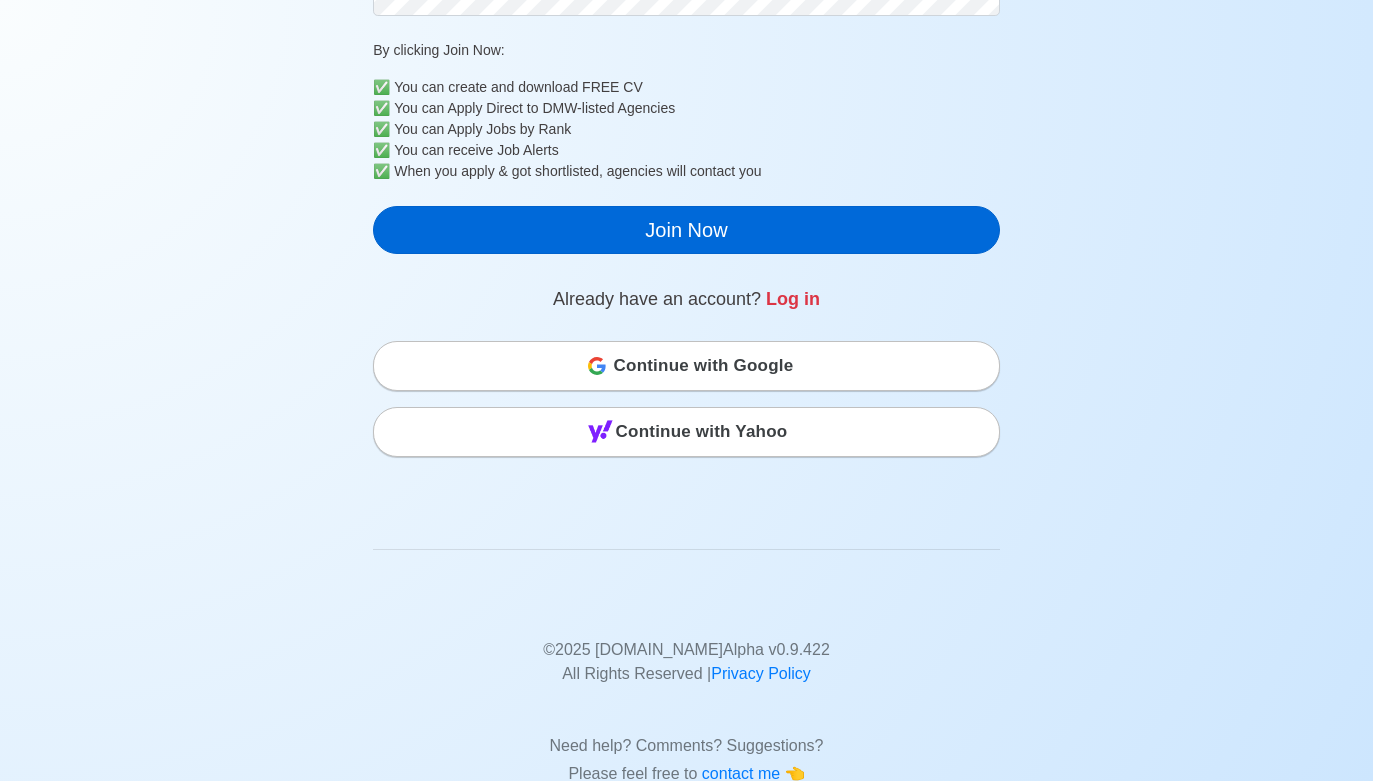 click on "Join Now" at bounding box center (686, 230) 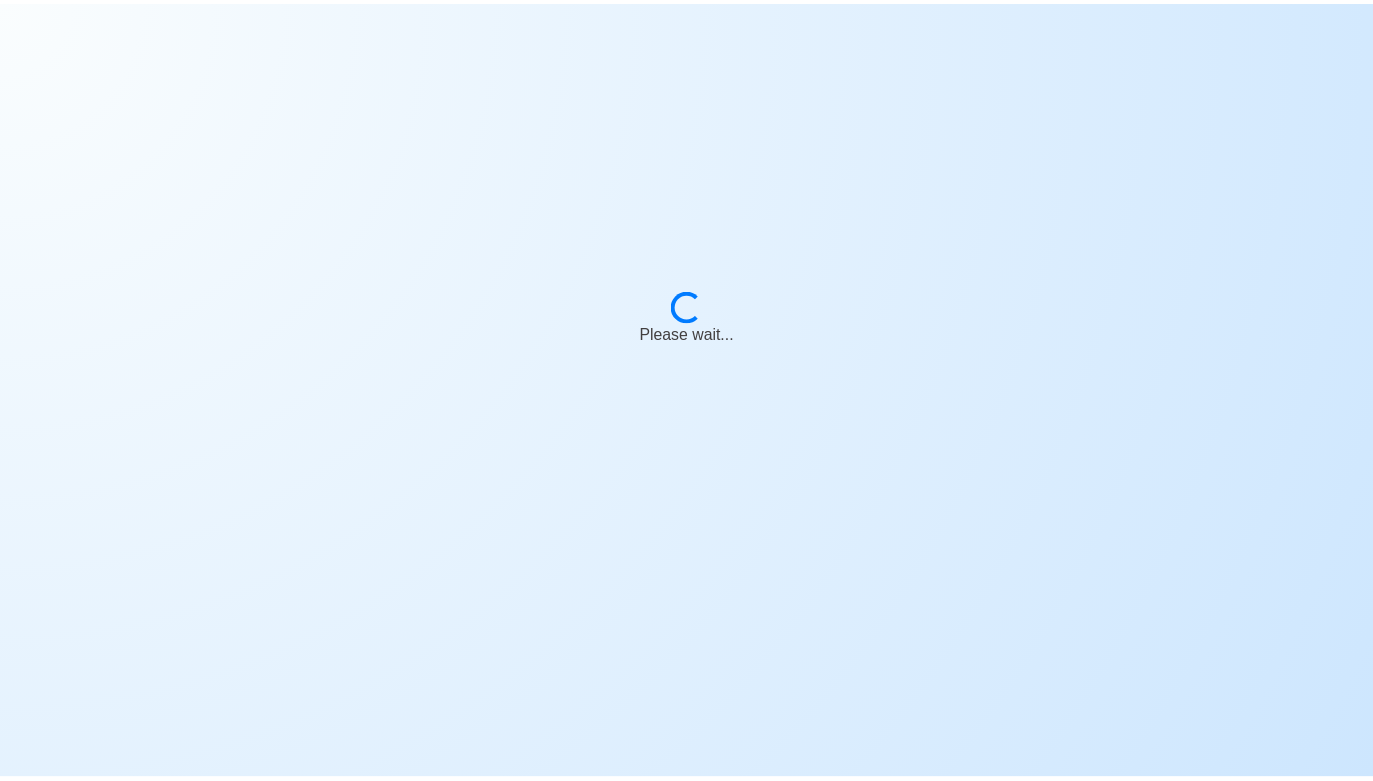 scroll, scrollTop: 0, scrollLeft: 0, axis: both 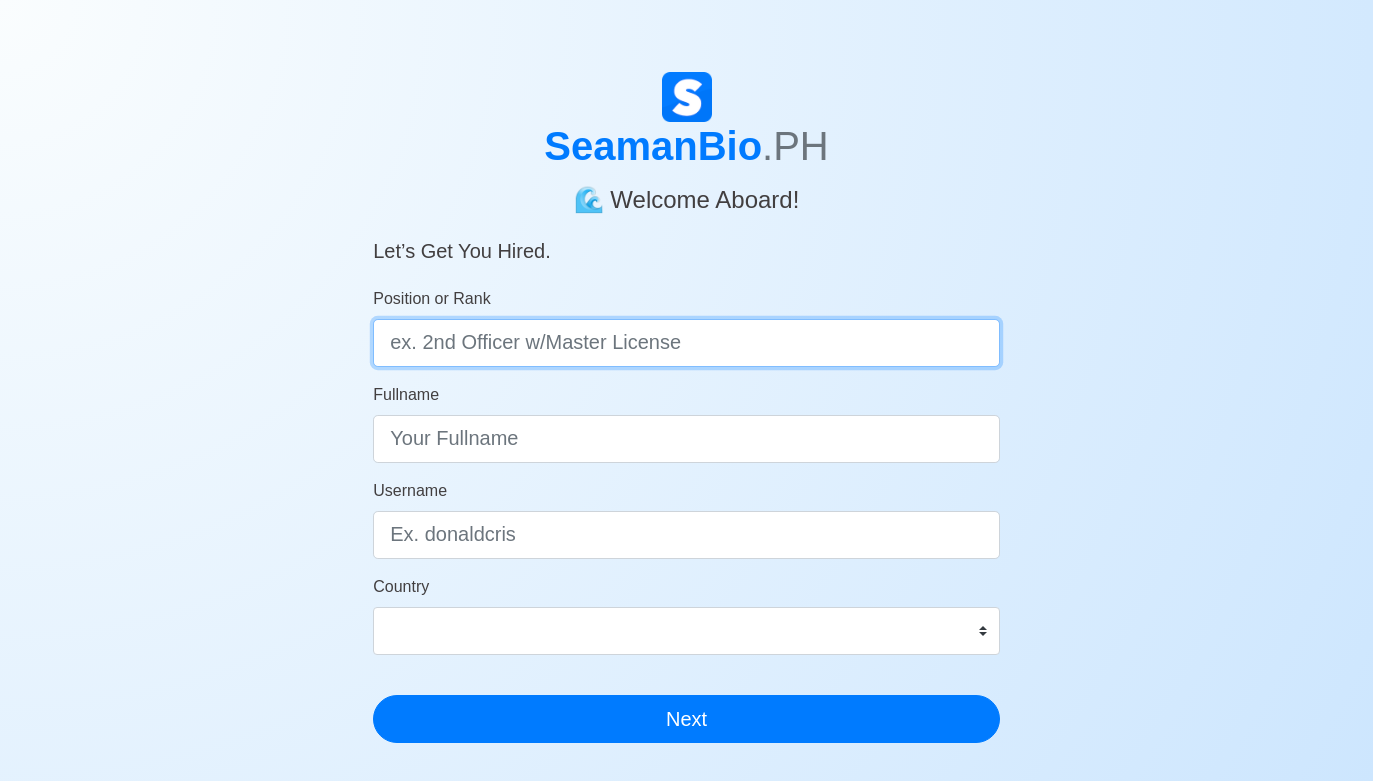 click on "Position or Rank" at bounding box center [686, 343] 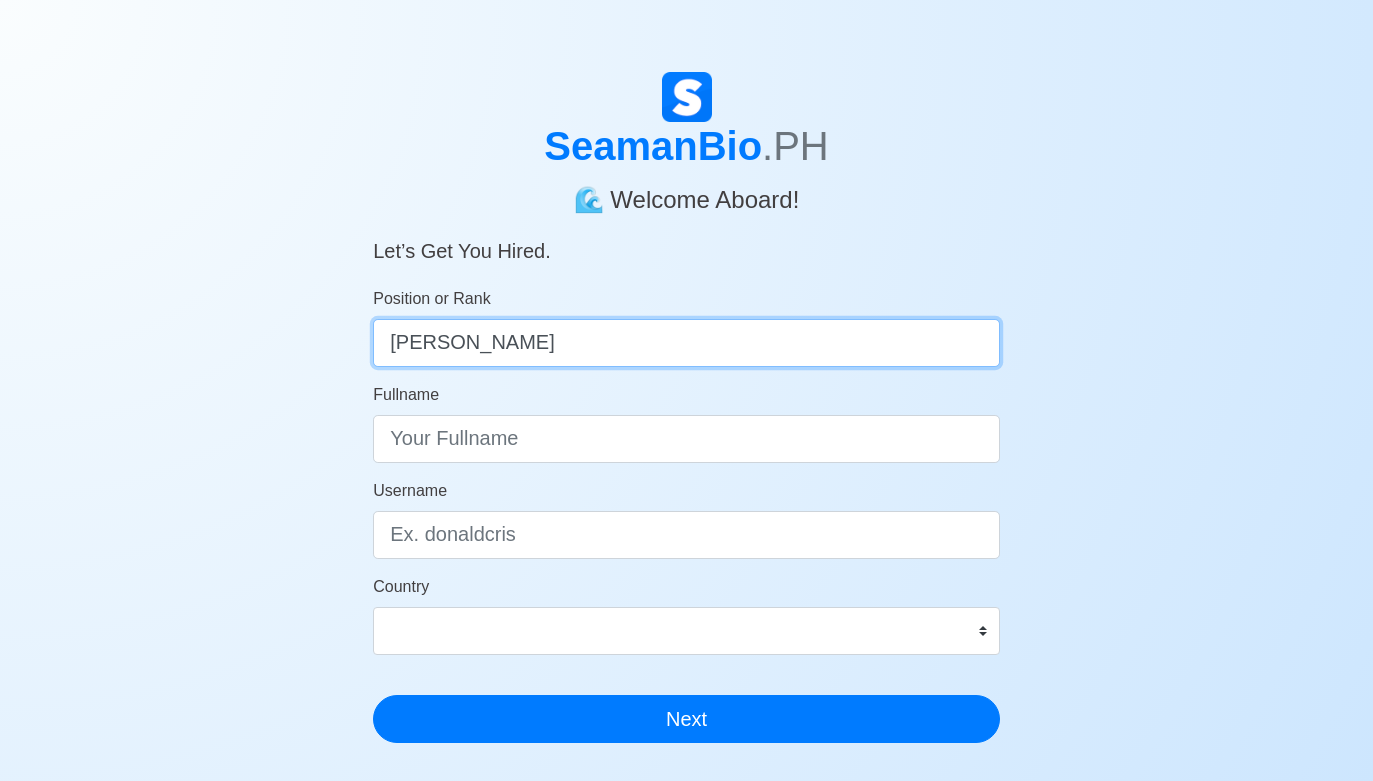 type on "Able Seaman" 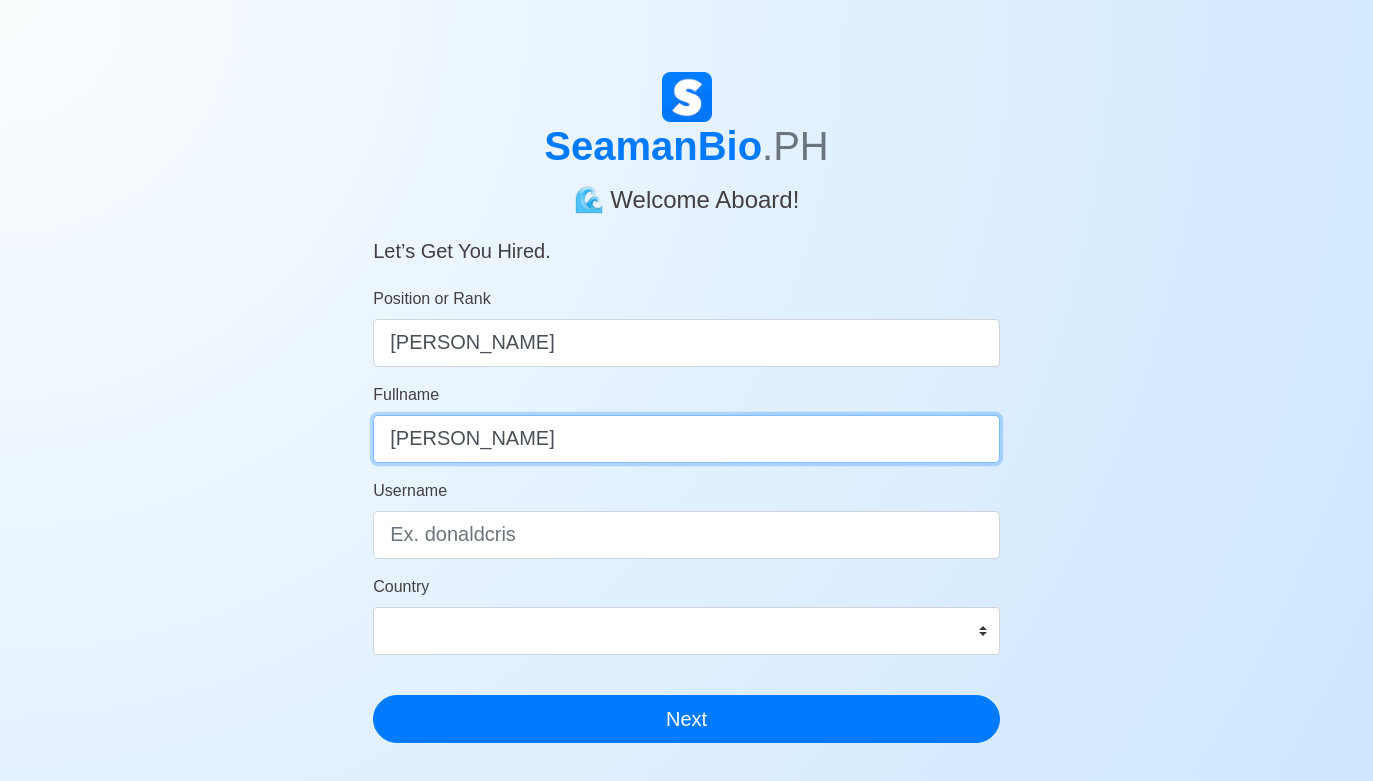 type on "Romel Martinez Duhaylungsod Jr." 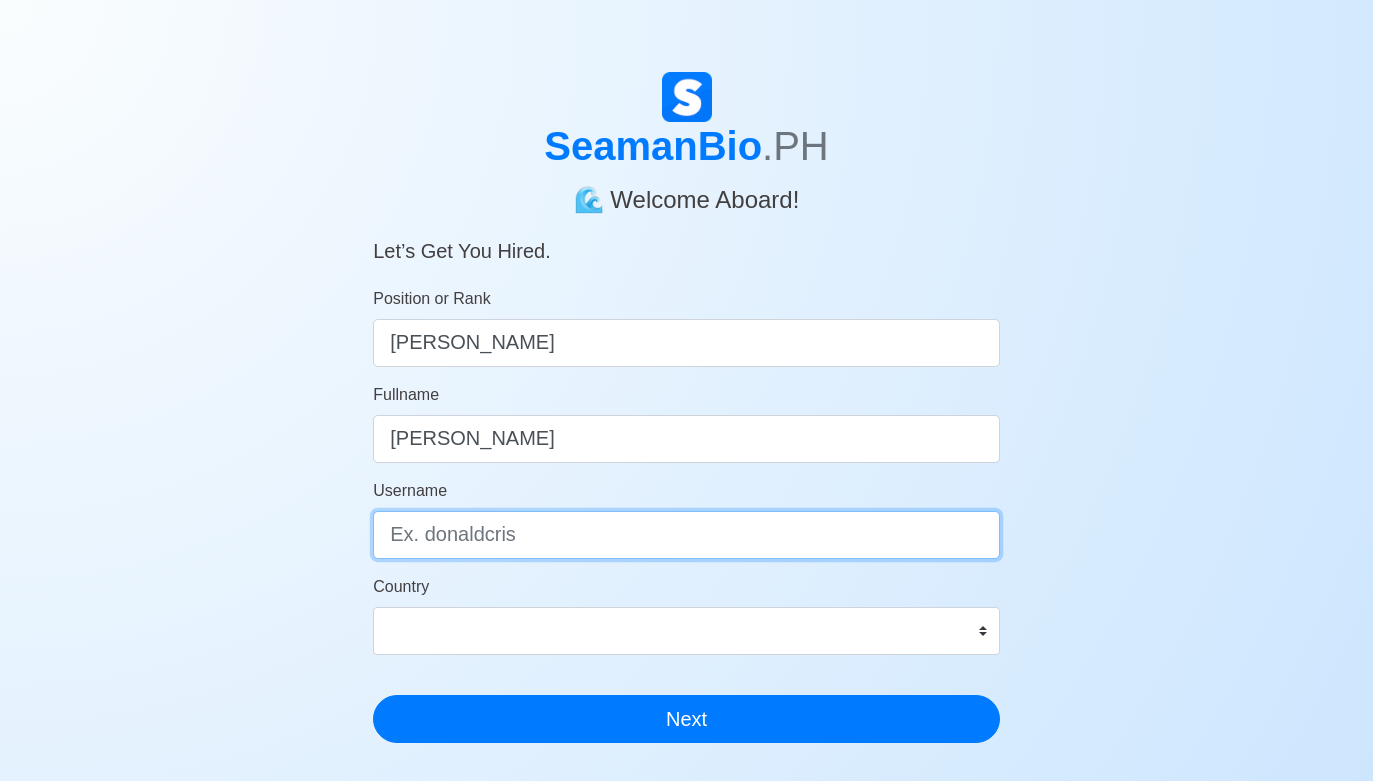 click on "Username" at bounding box center (686, 535) 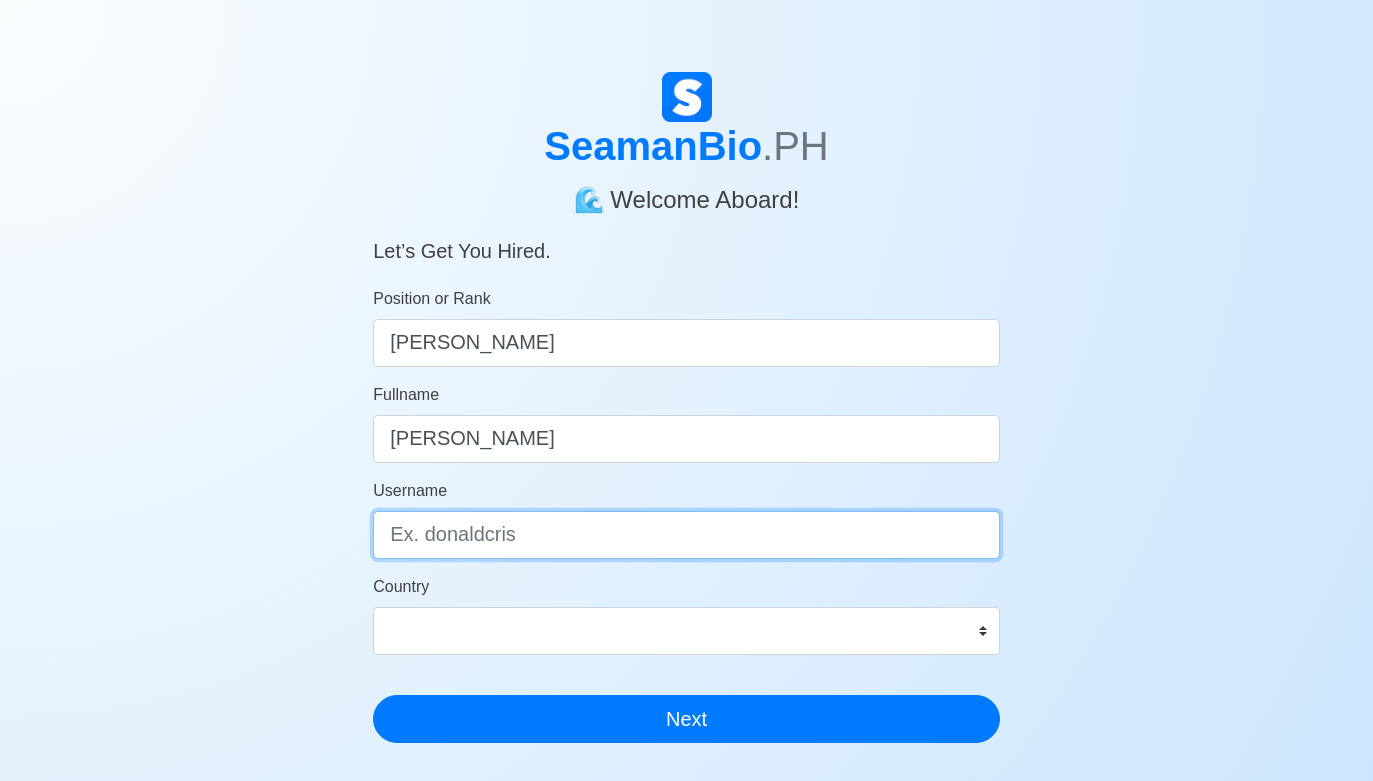 drag, startPoint x: 595, startPoint y: 535, endPoint x: 335, endPoint y: 520, distance: 260.43234 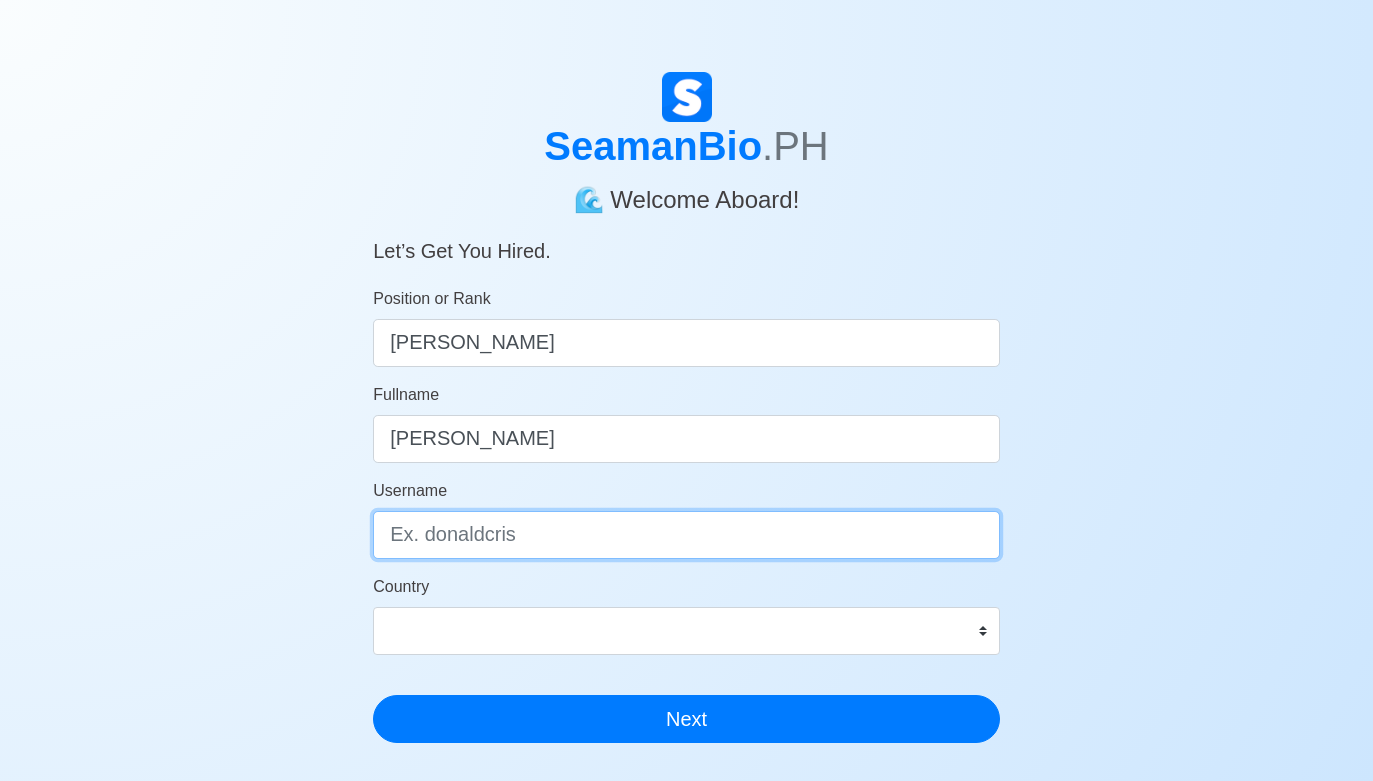 click on "Username" at bounding box center (686, 535) 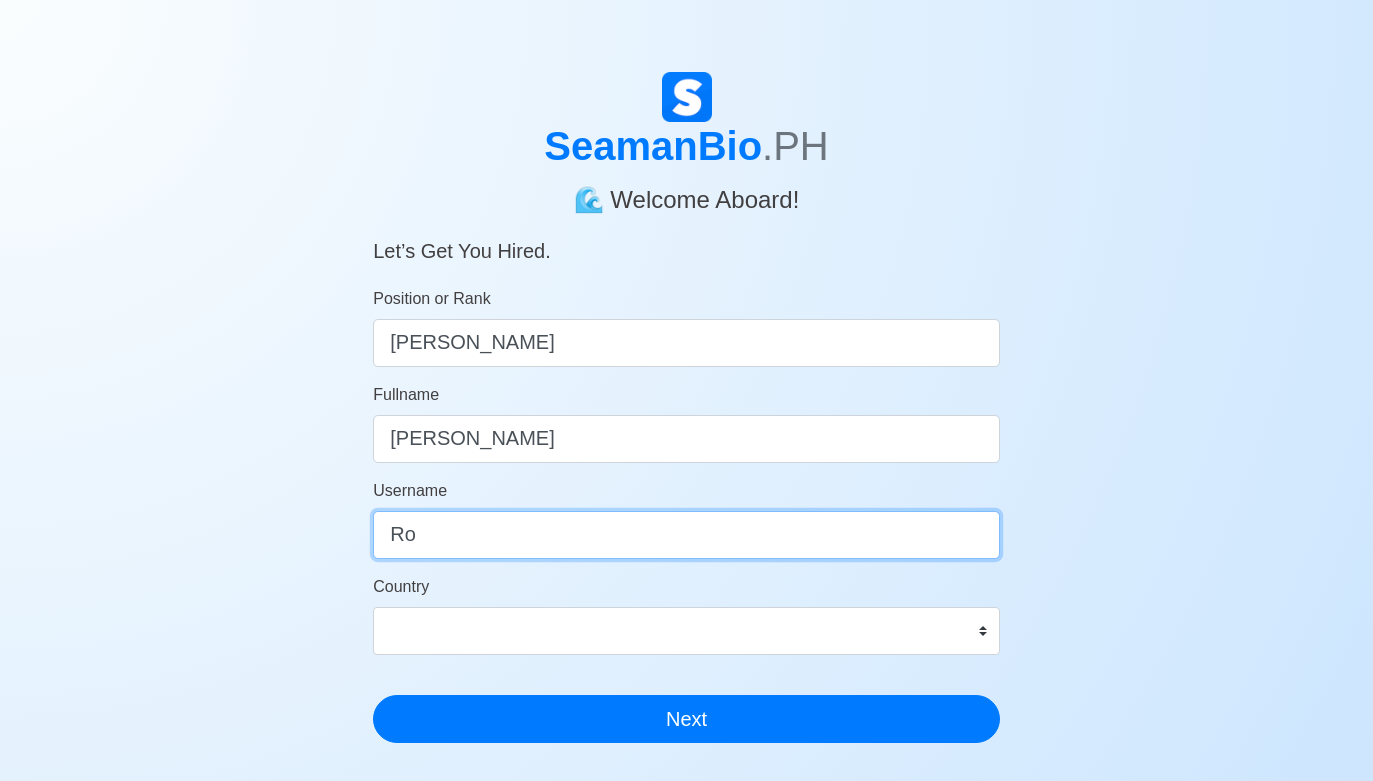 type on "R" 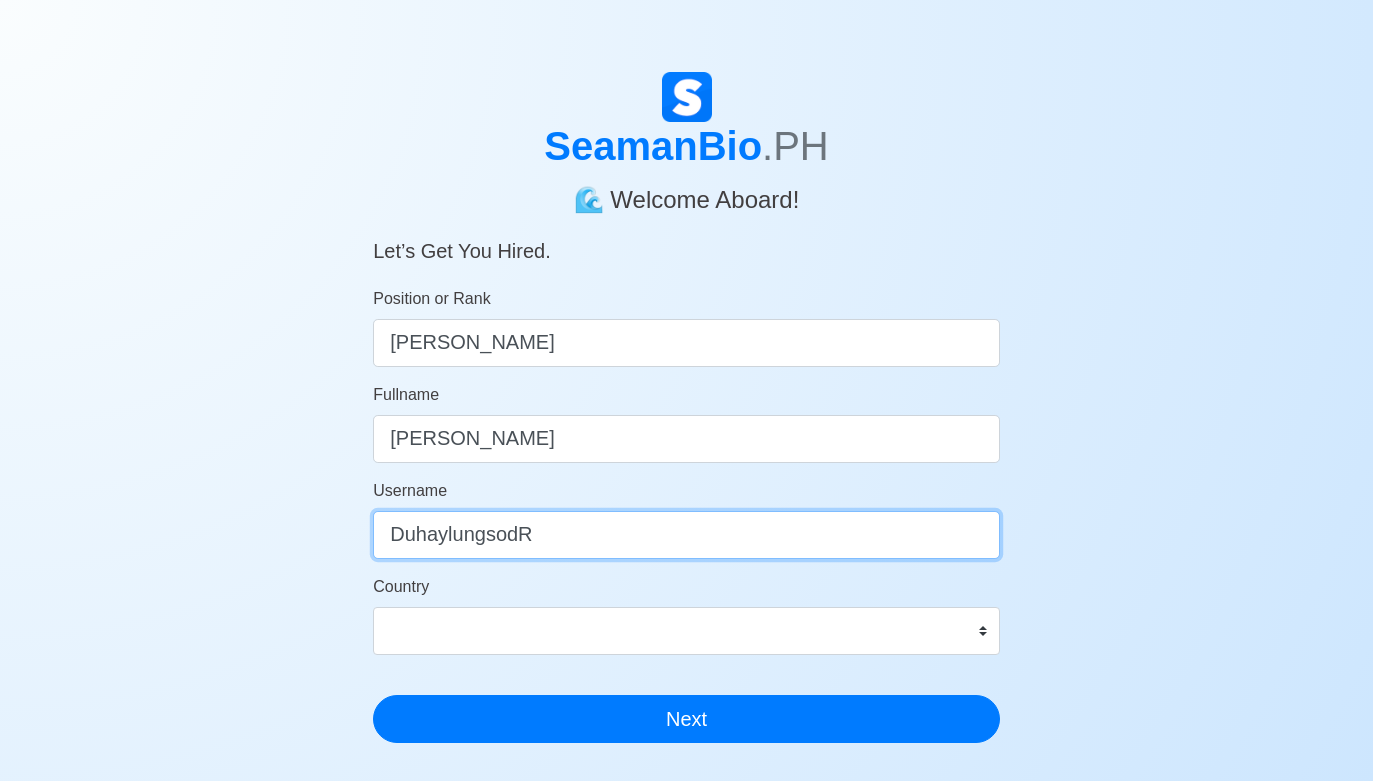 type on "DuhaylungsodR" 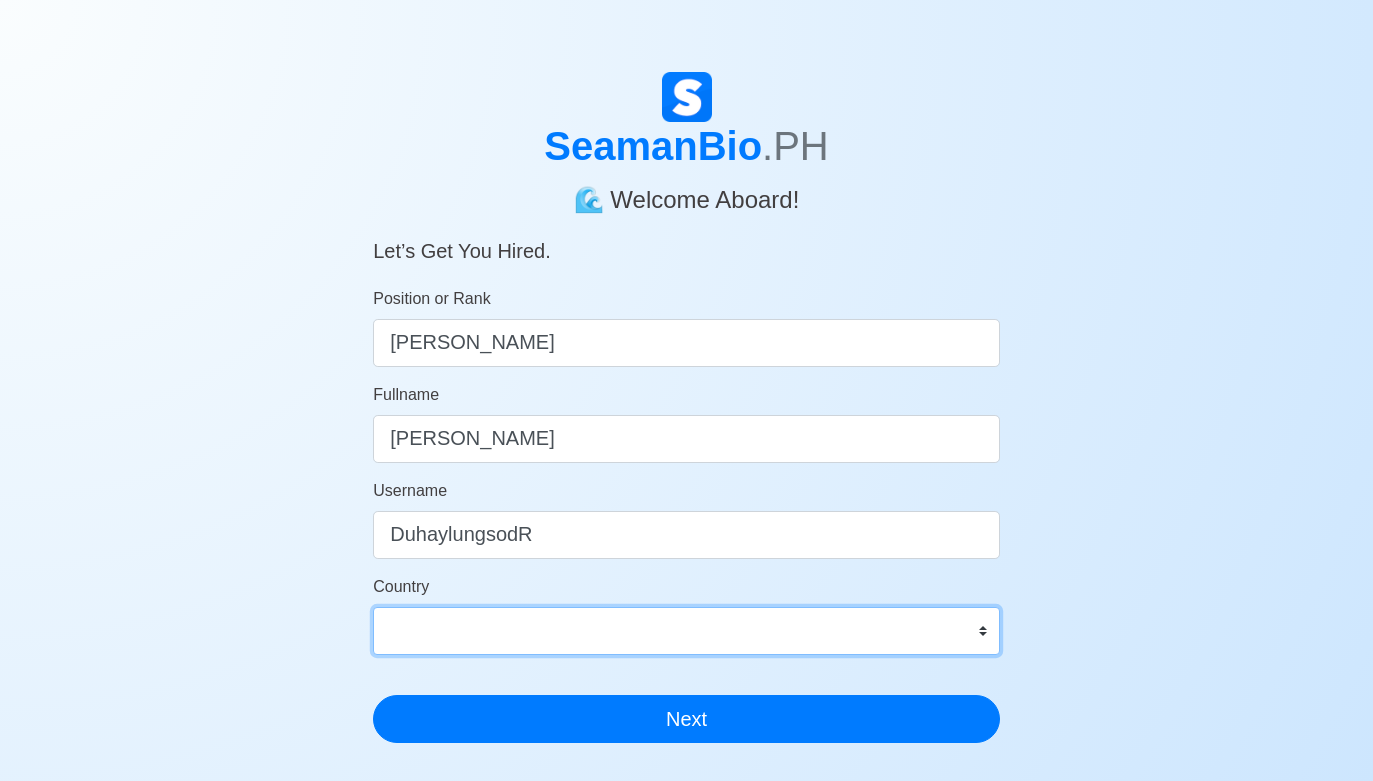select on "PH" 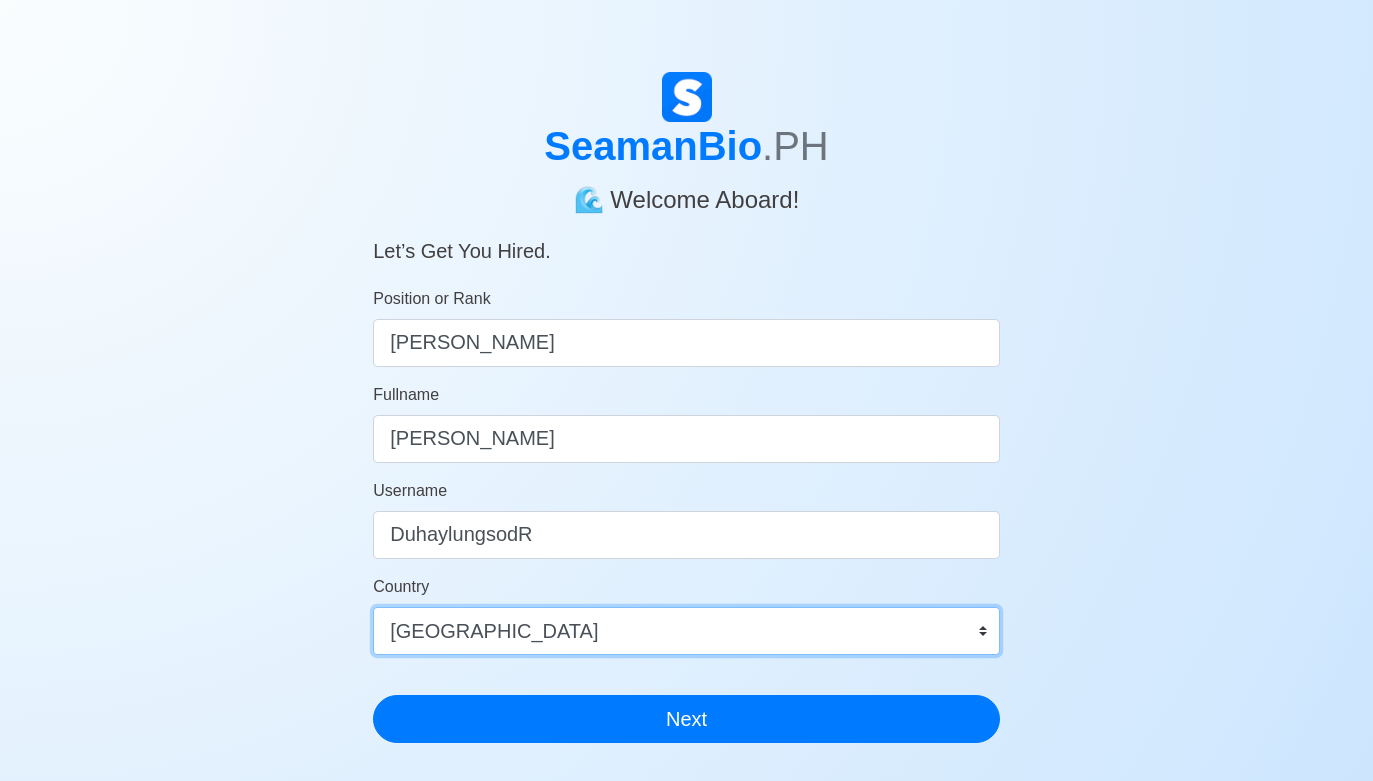 scroll, scrollTop: 392, scrollLeft: 0, axis: vertical 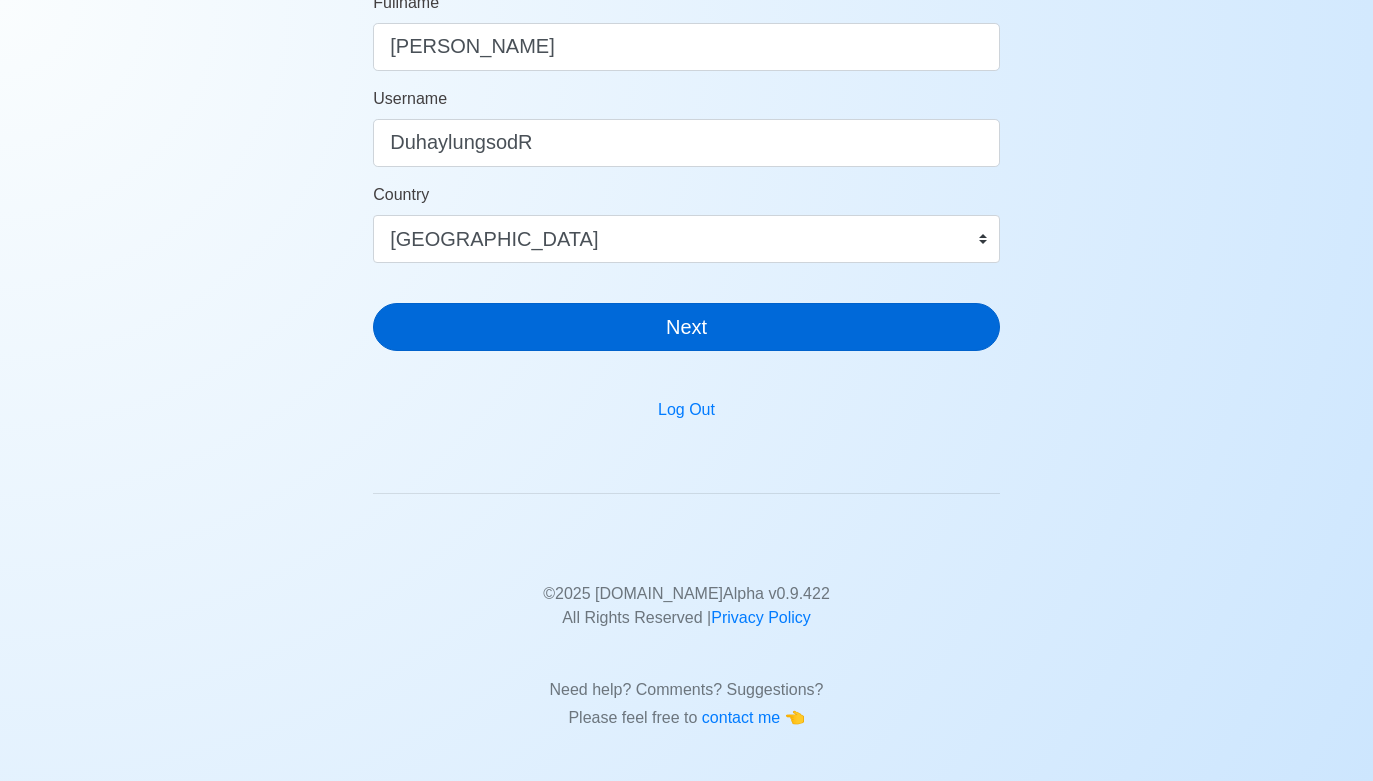 click on "Next" at bounding box center [686, 327] 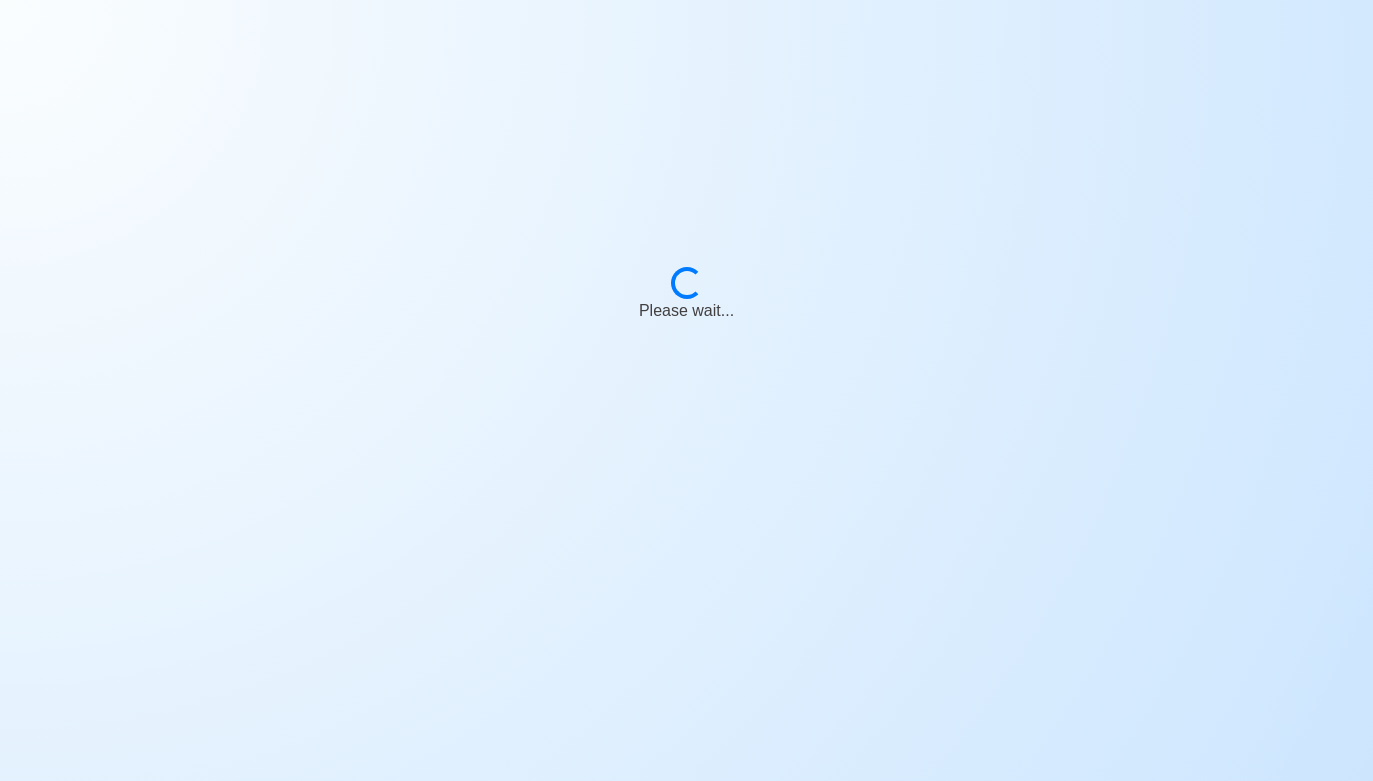 scroll, scrollTop: 24, scrollLeft: 0, axis: vertical 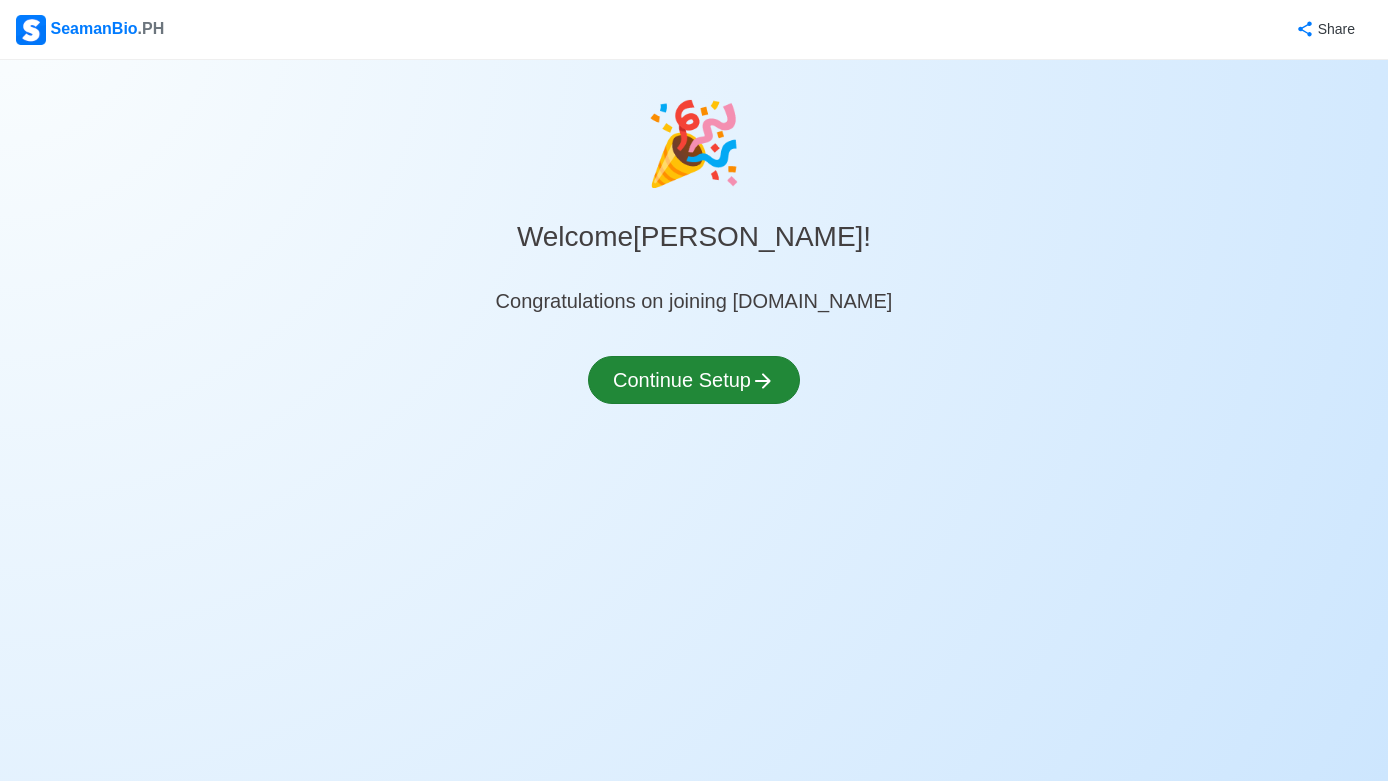 click on "Continue Setup" at bounding box center (694, 380) 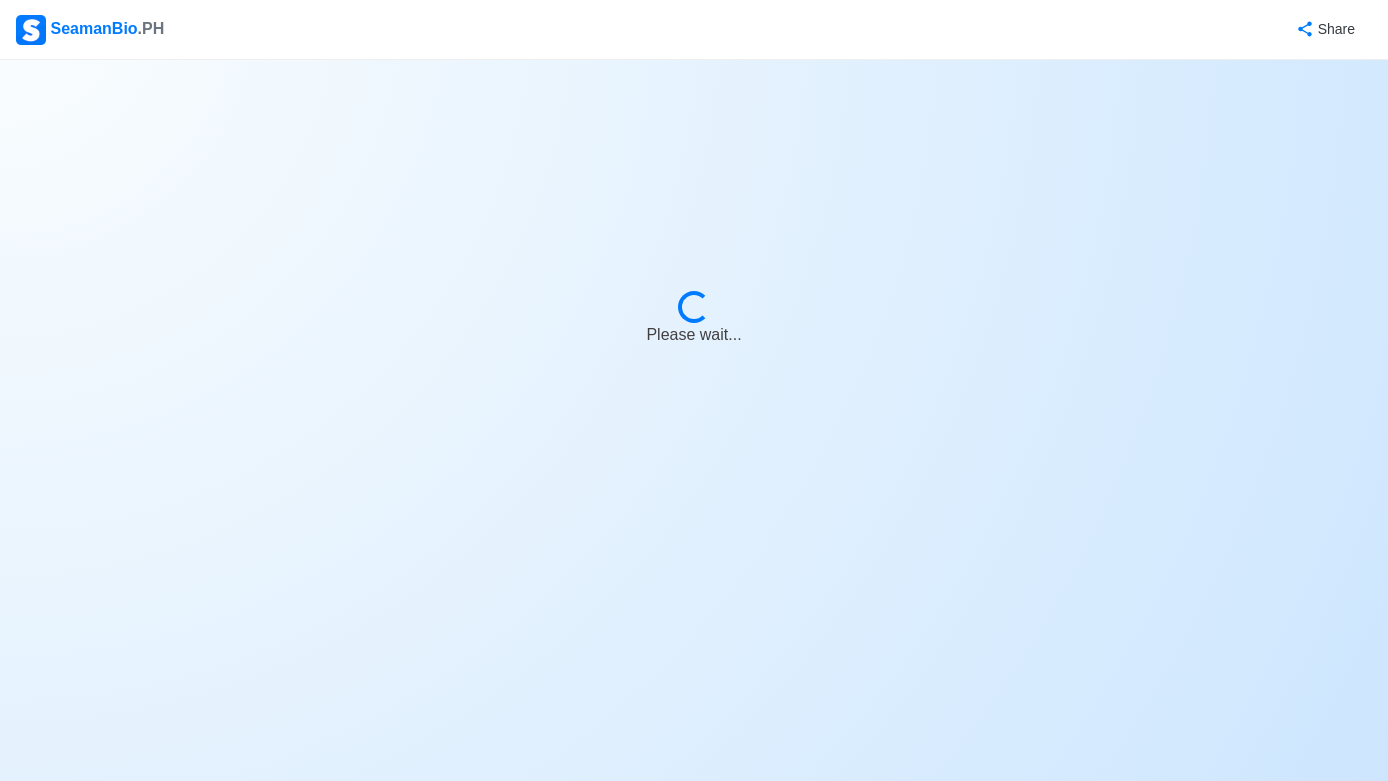 select on "Visible for Hiring" 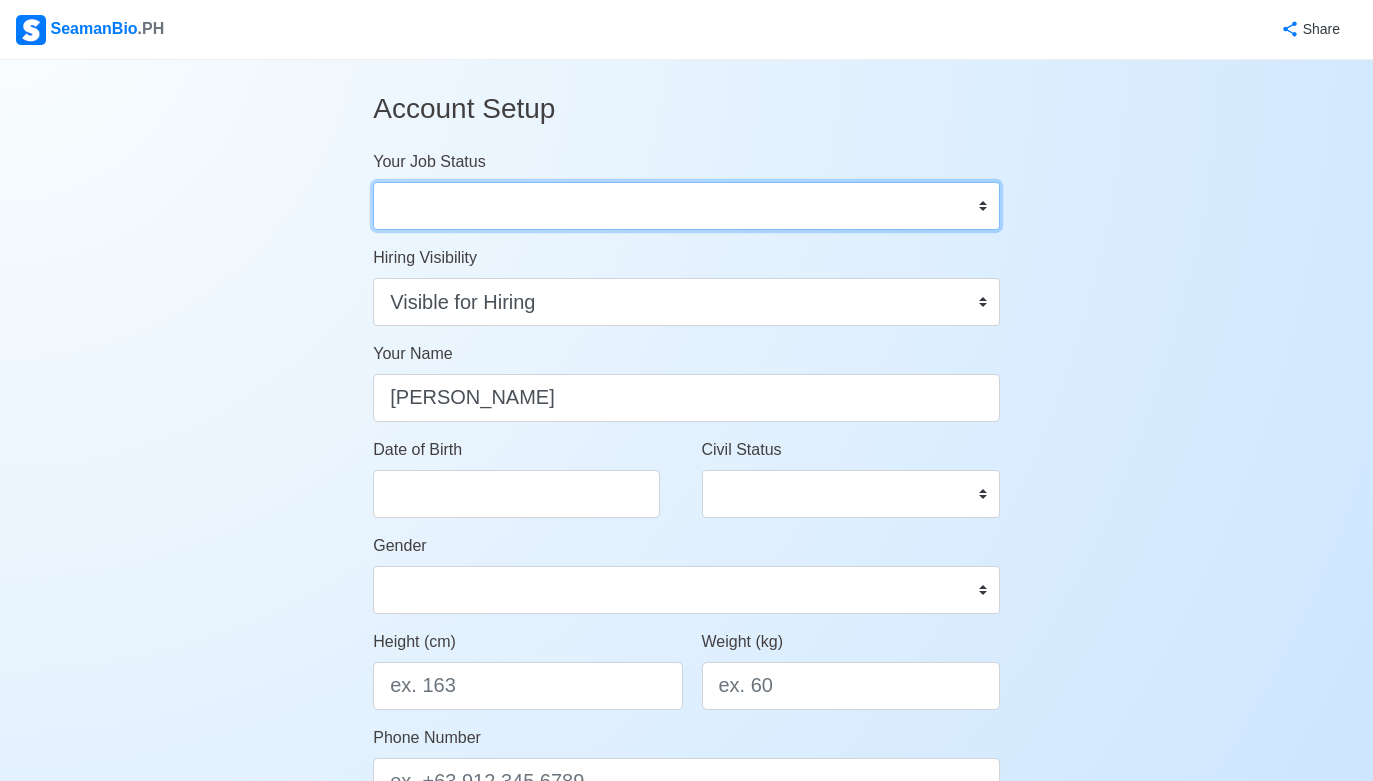 select on "Actively Looking for Job" 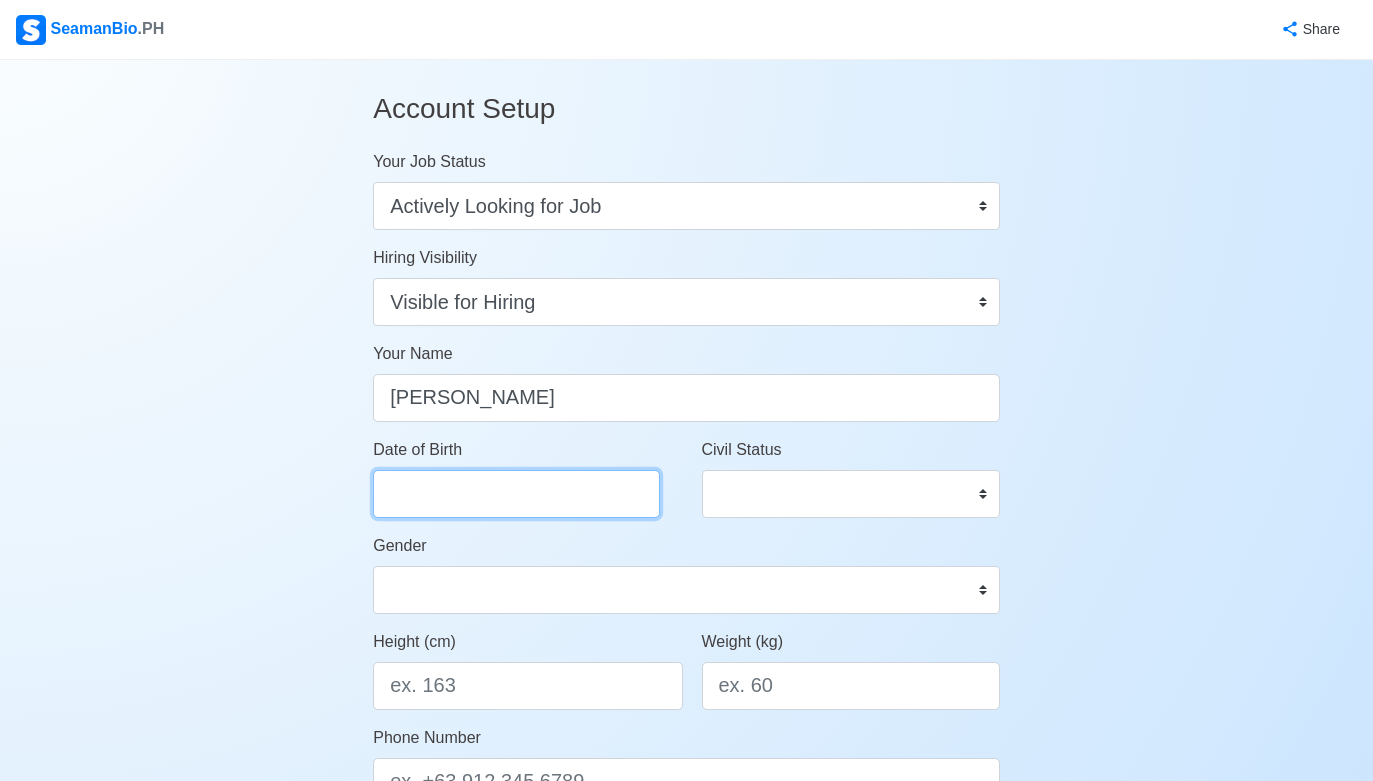 select on "****" 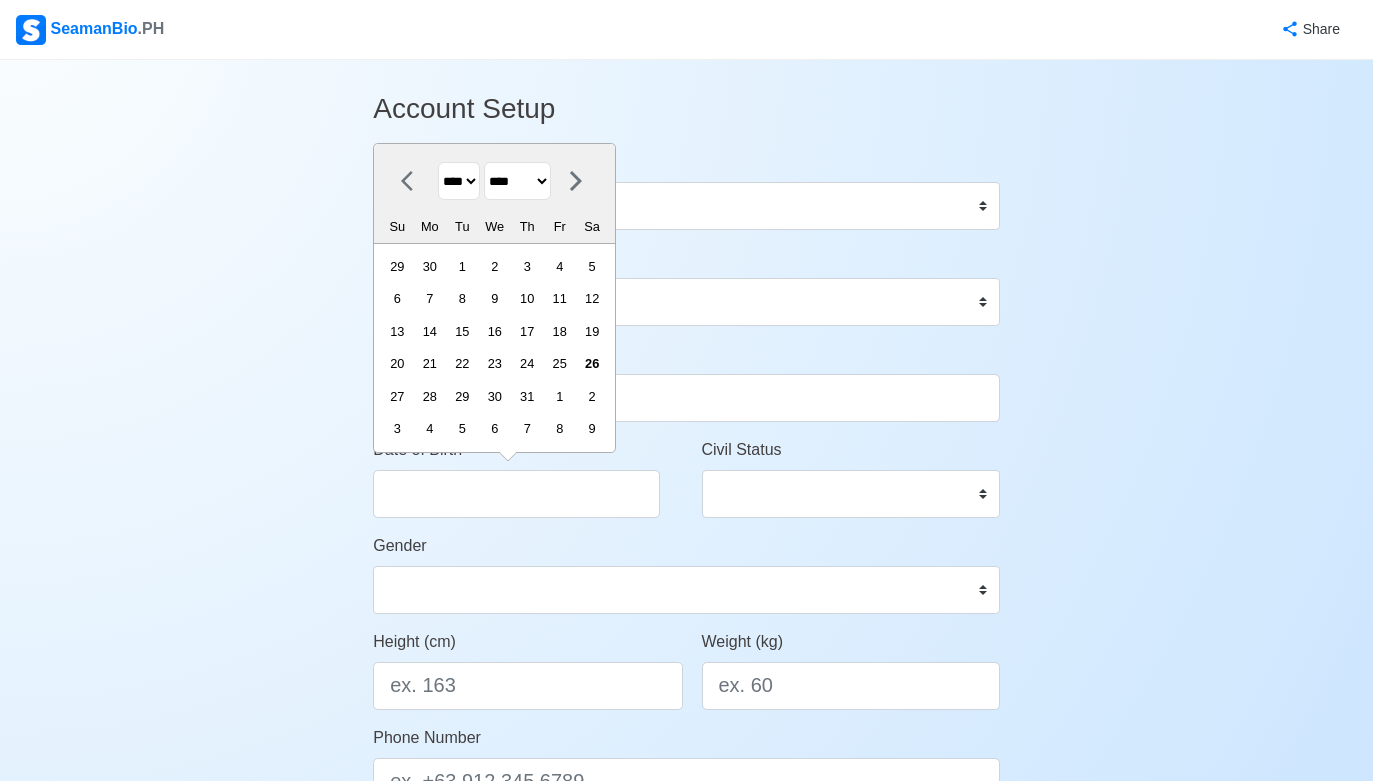 select on "****" 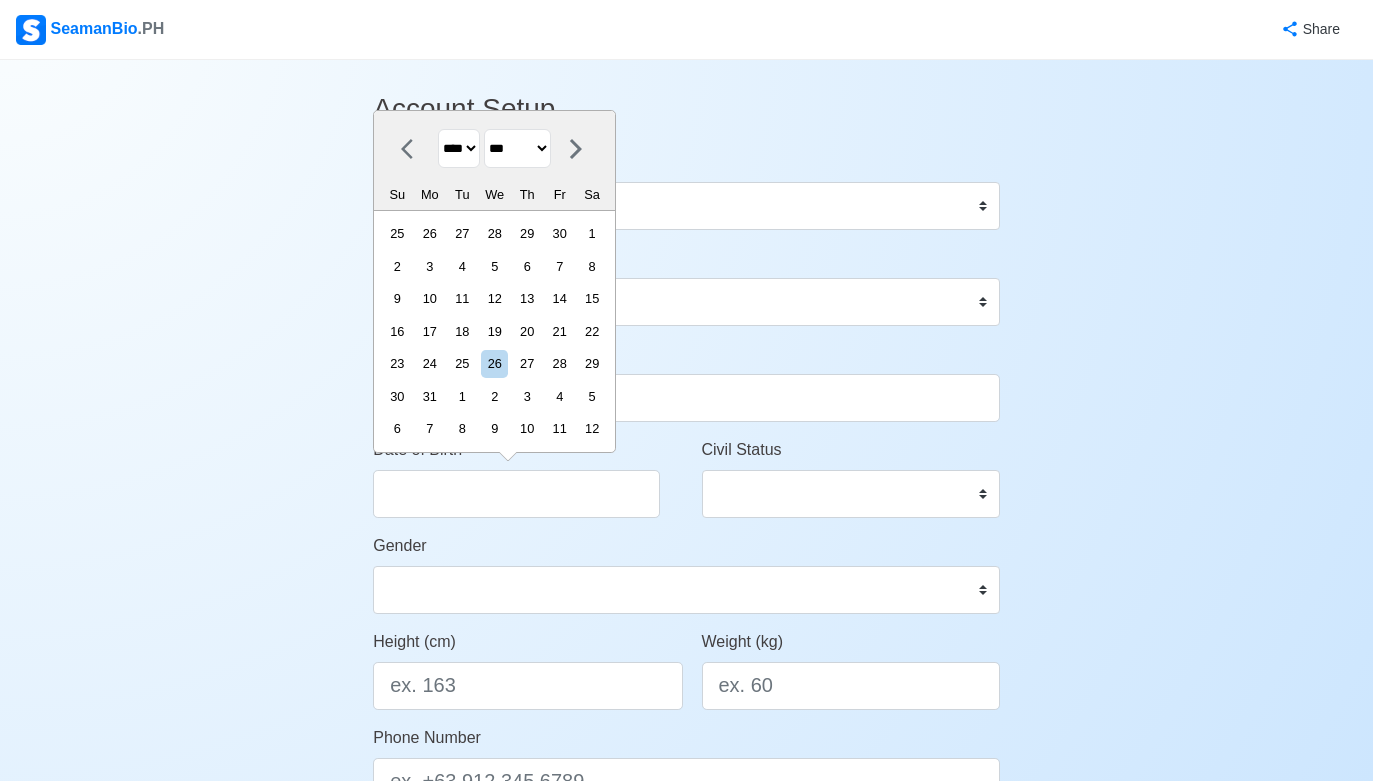 select on "*****" 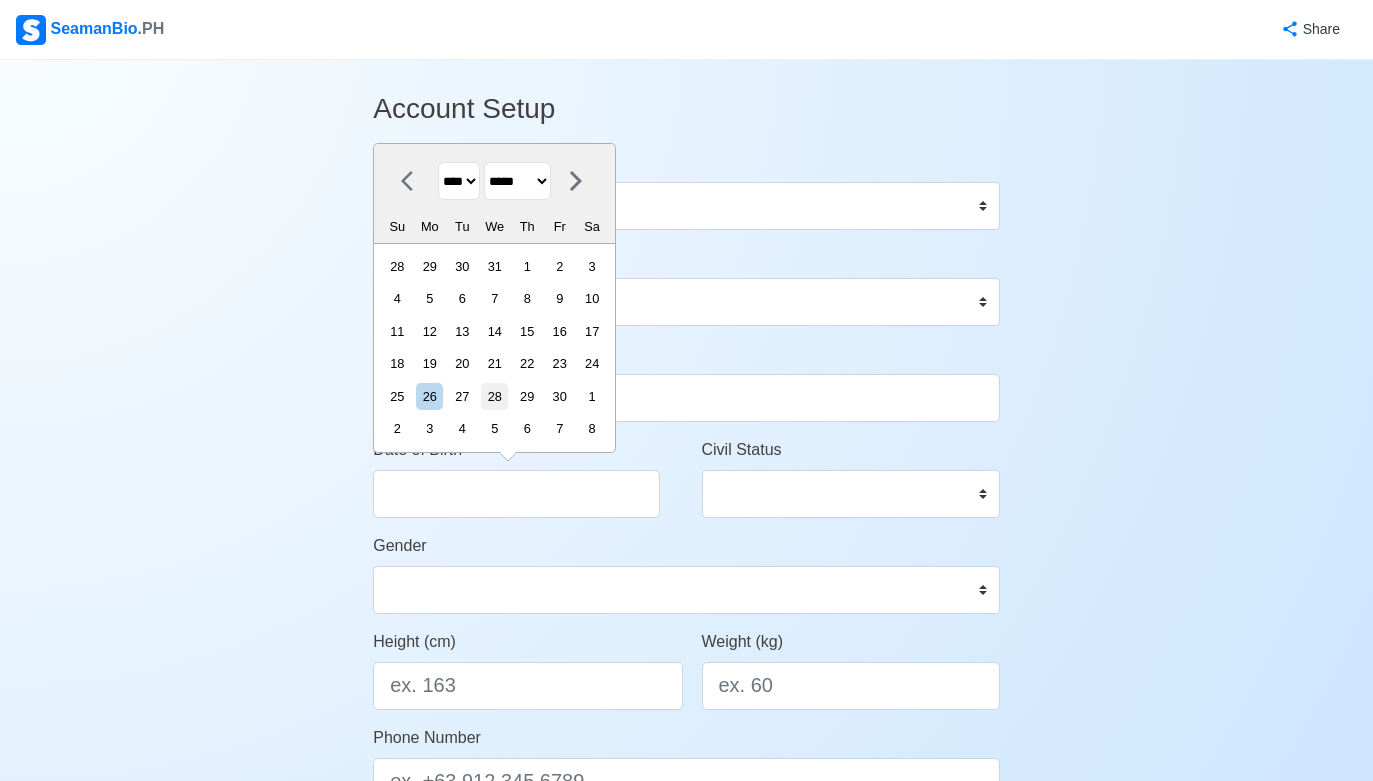 click on "28" at bounding box center (494, 396) 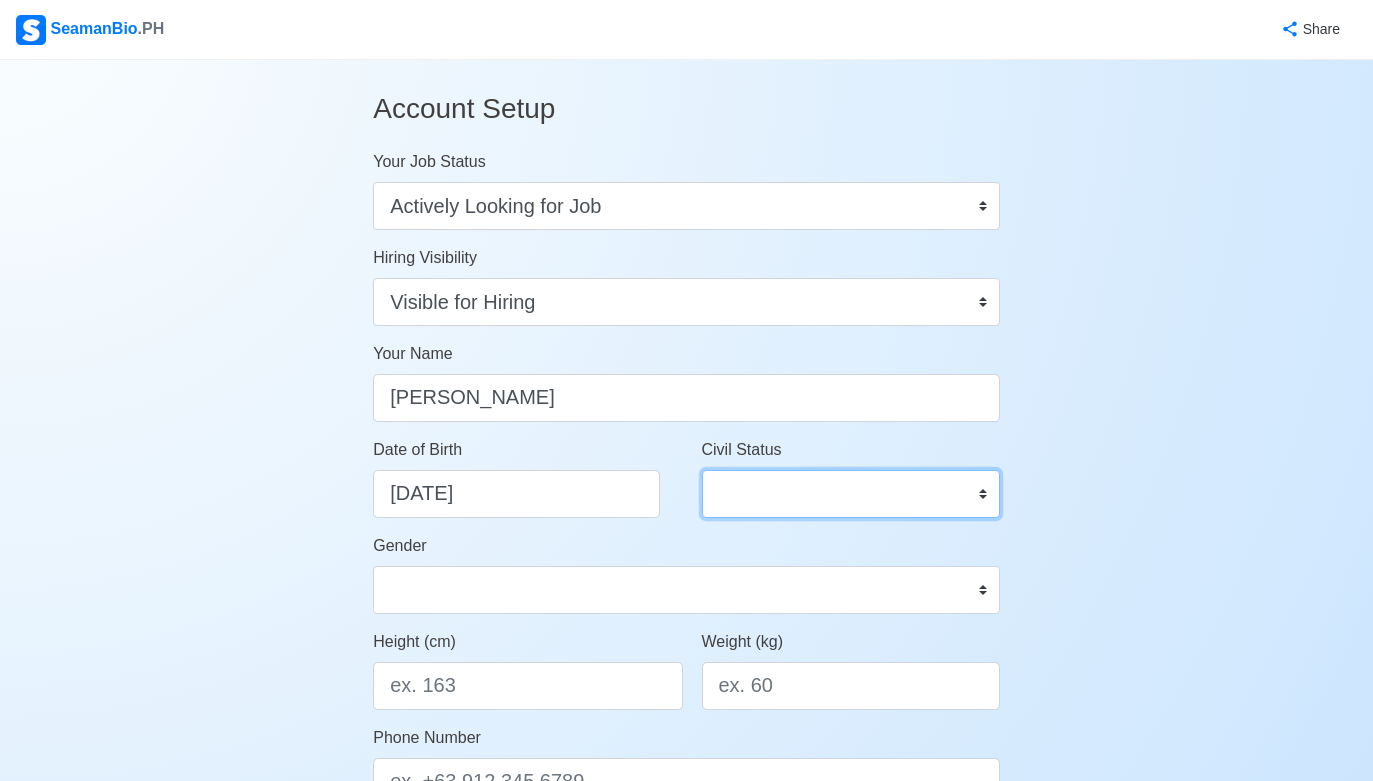 select on "Married" 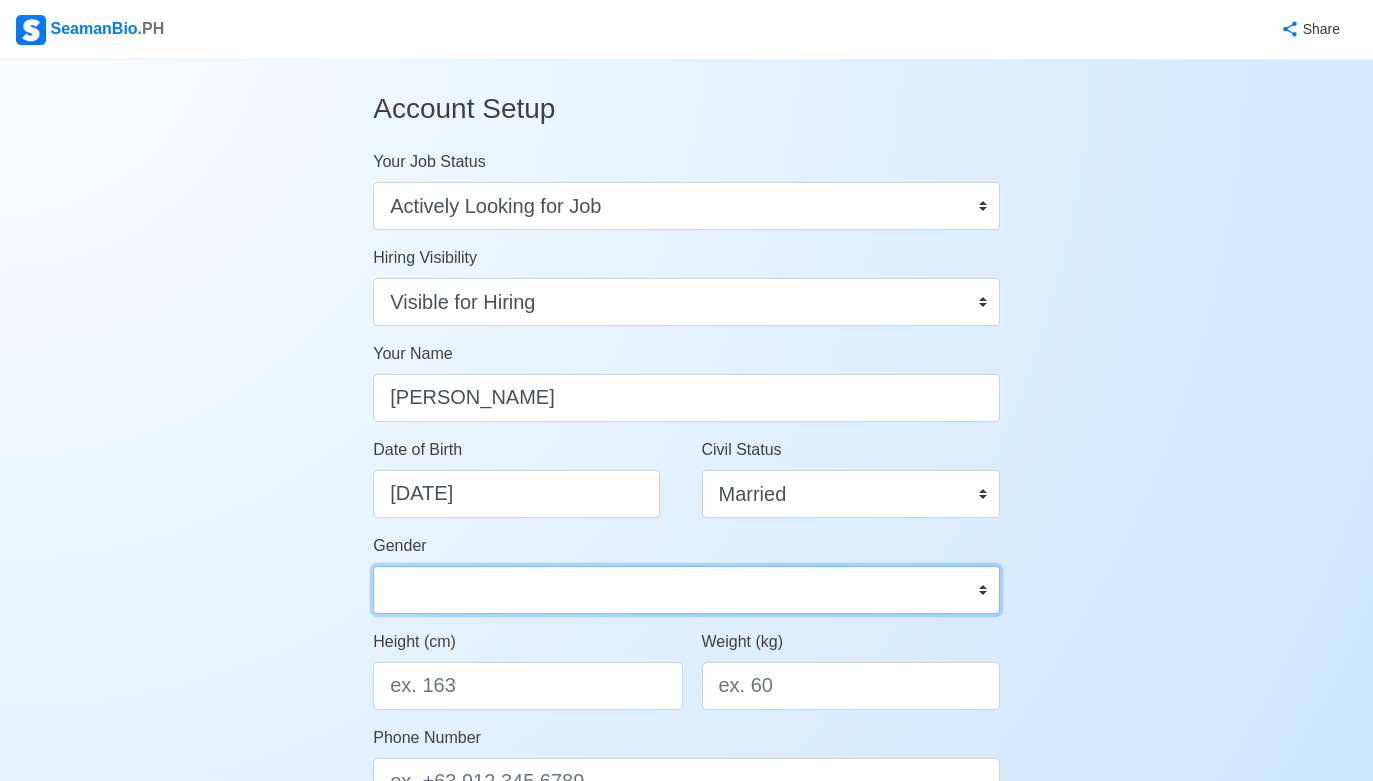 select on "Male" 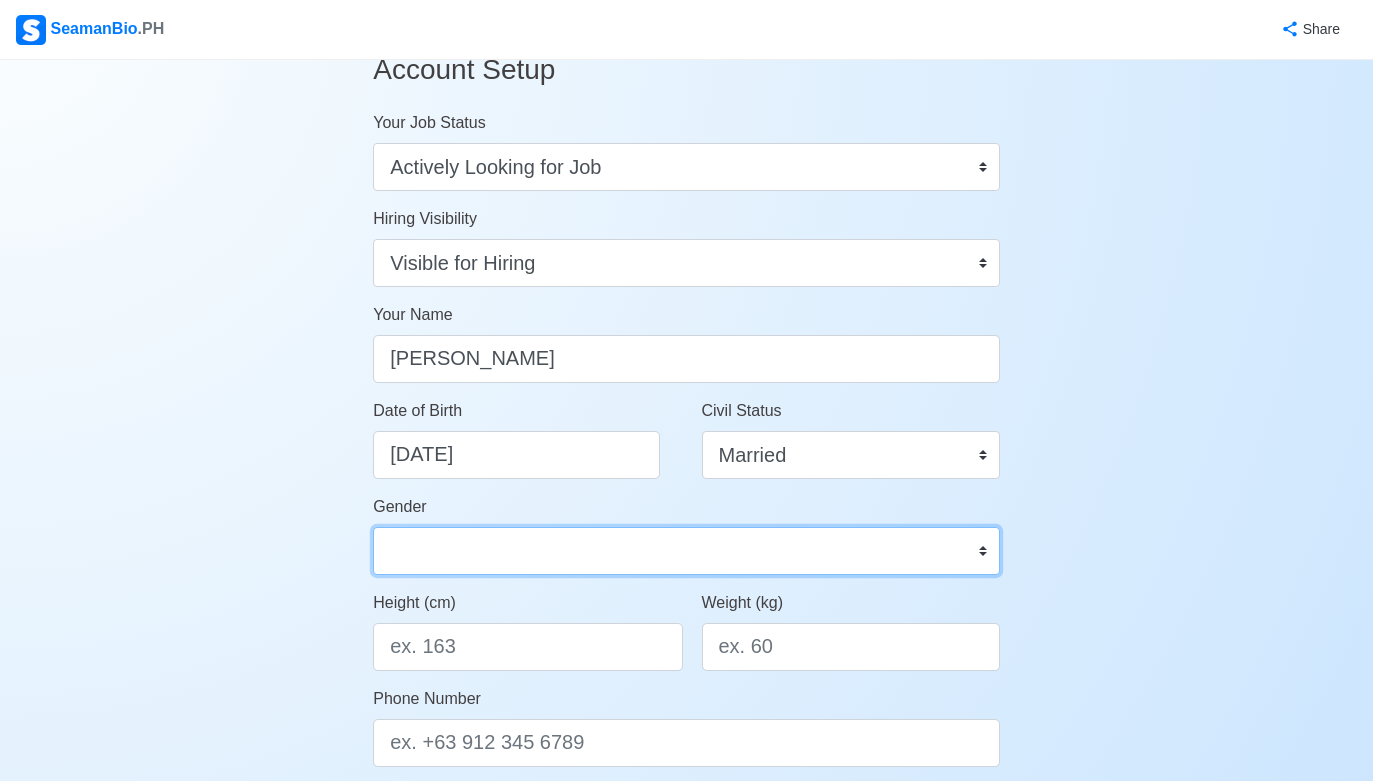 scroll, scrollTop: 418, scrollLeft: 0, axis: vertical 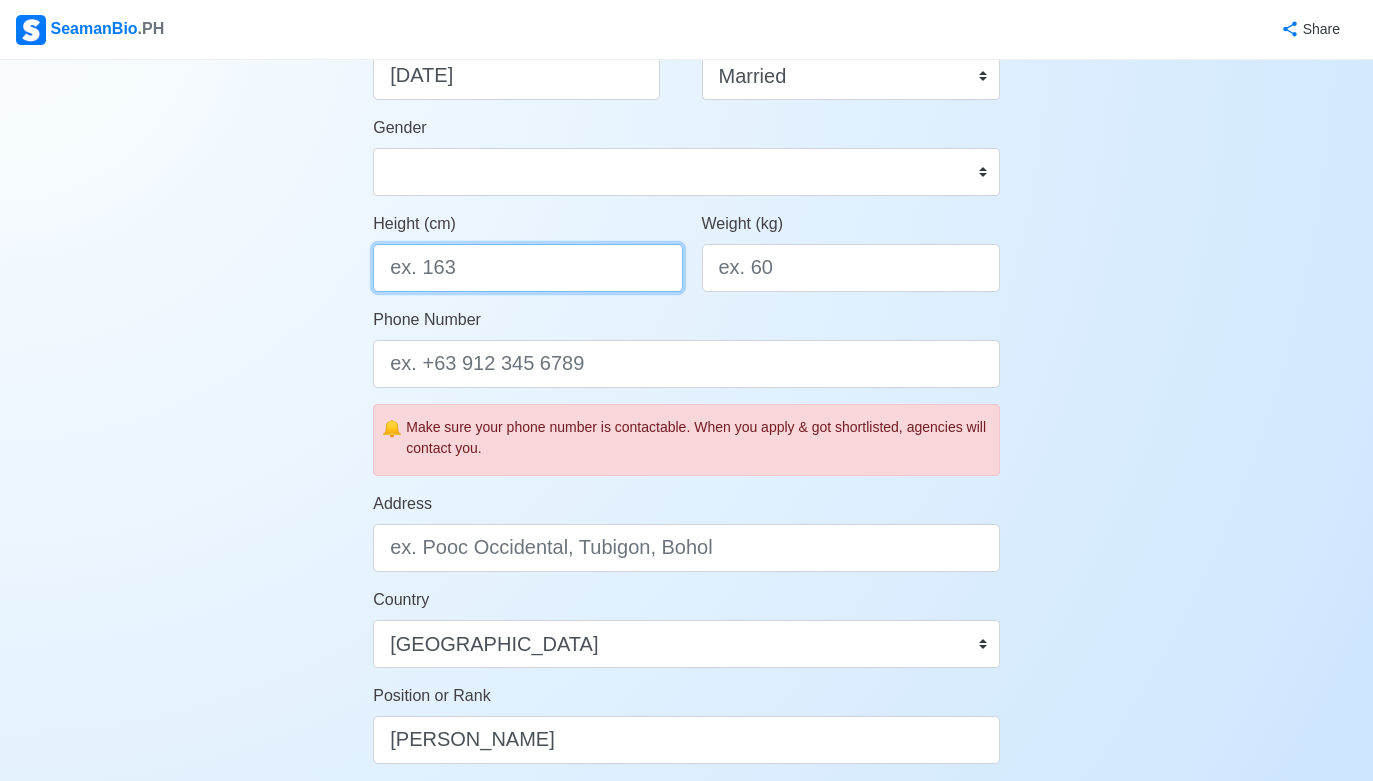 click on "Height (cm)" at bounding box center (527, 268) 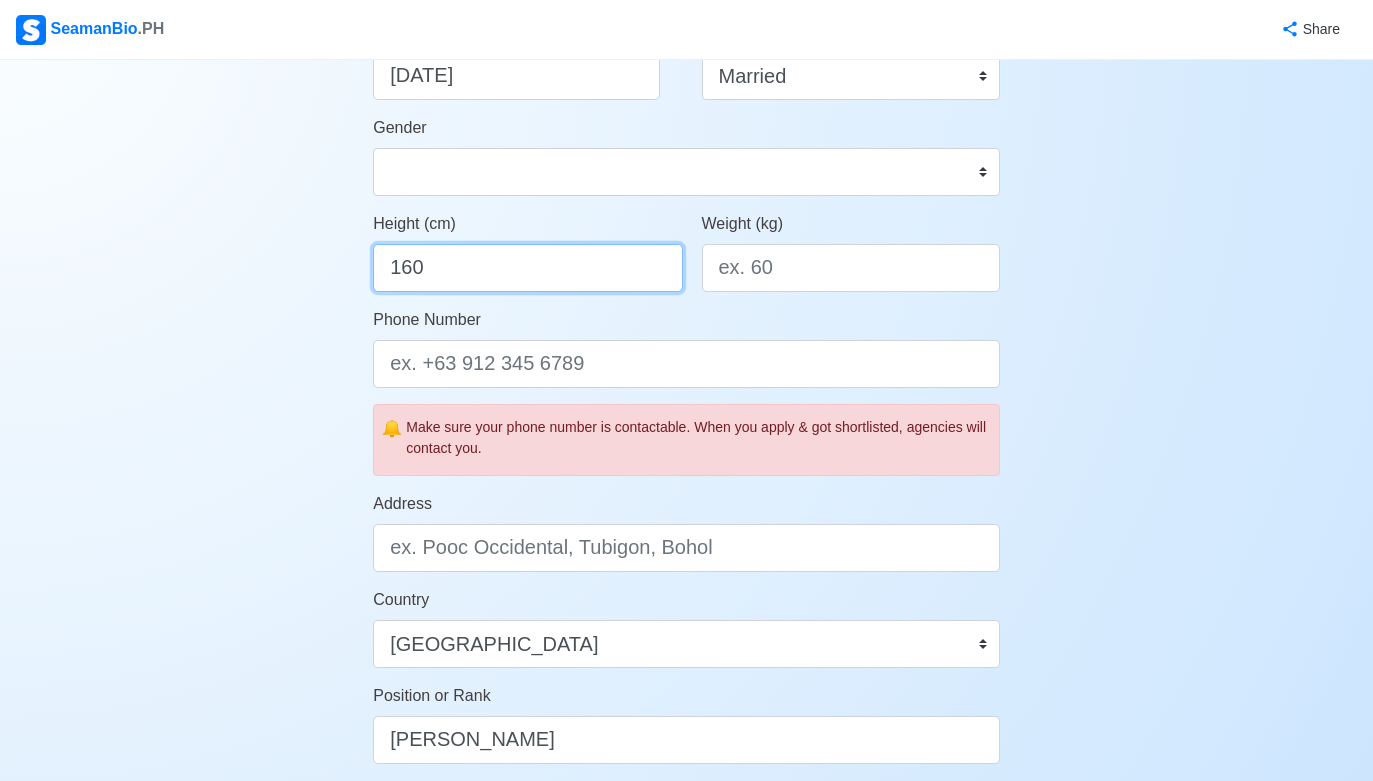 type on "160" 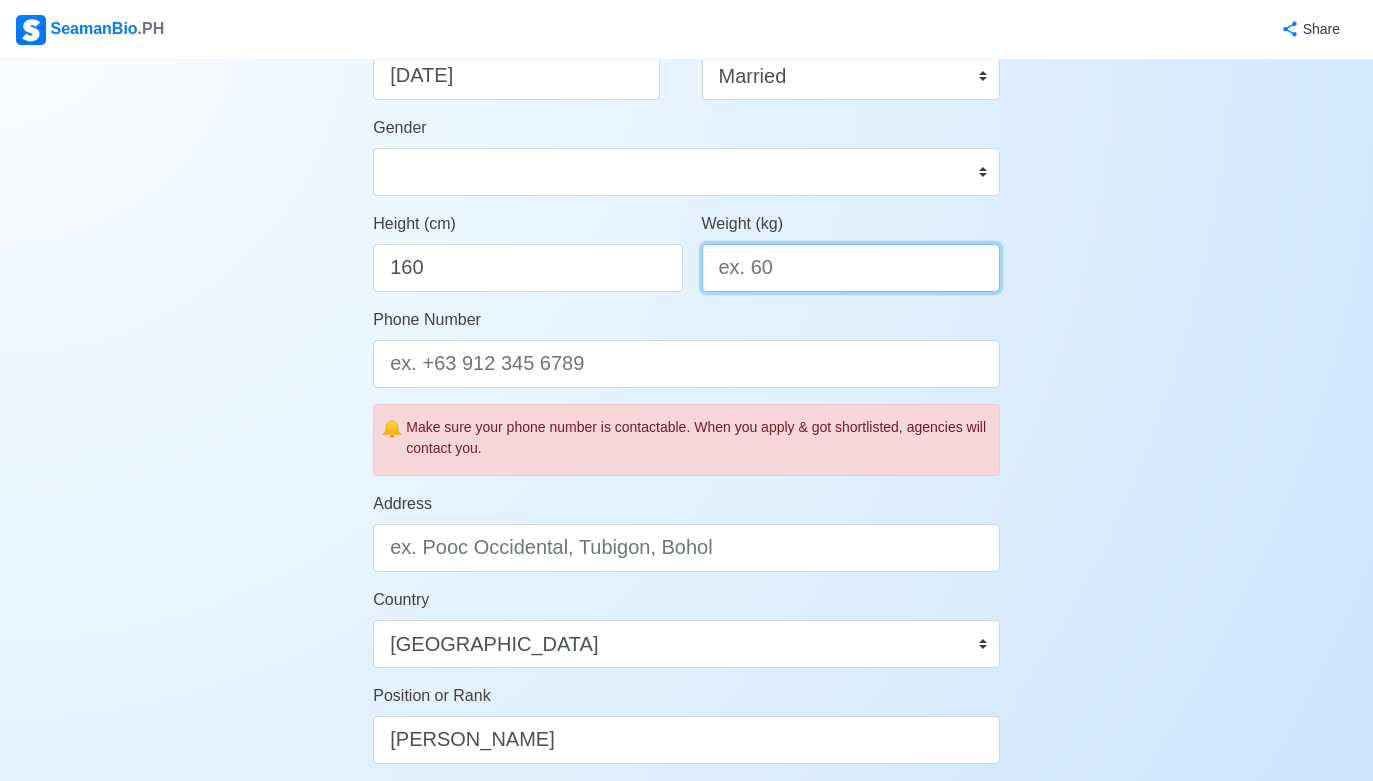 click on "Weight (kg)" at bounding box center (851, 268) 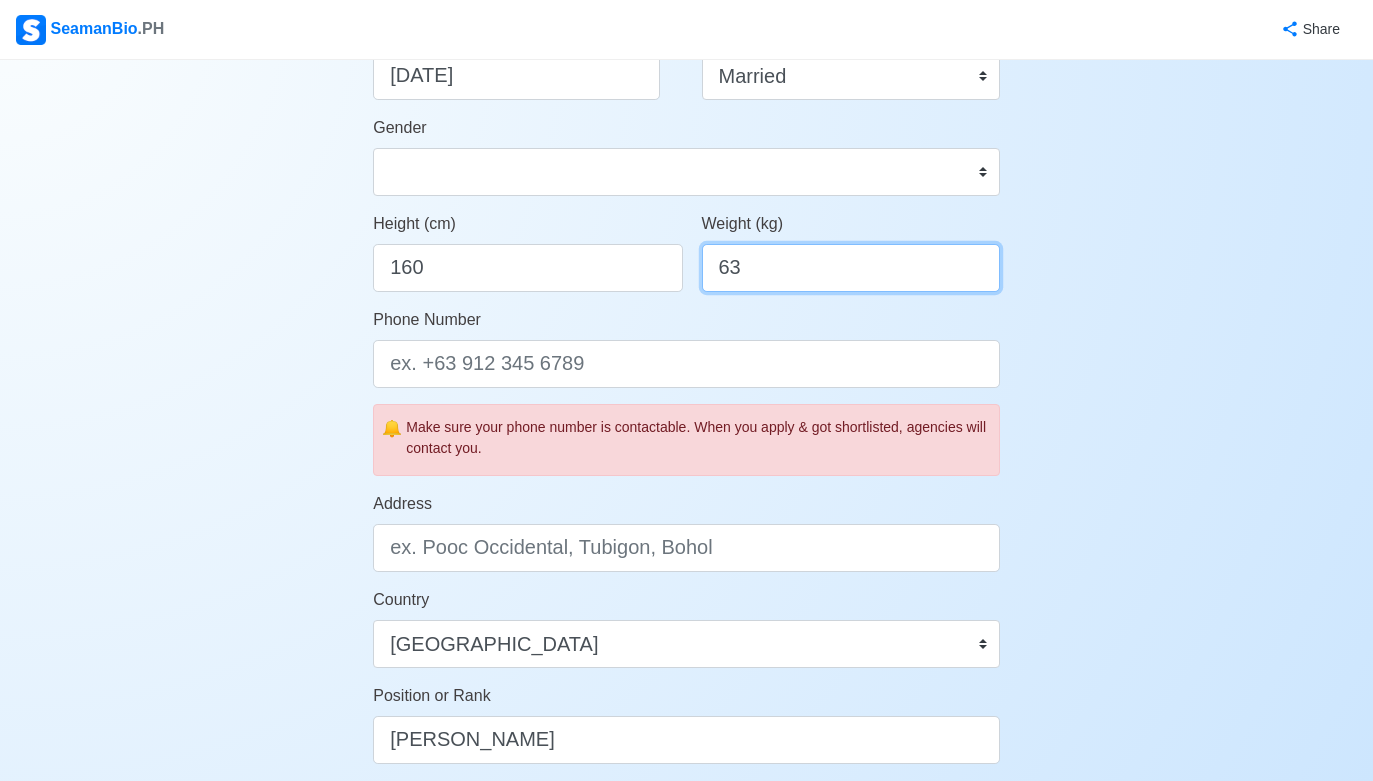 type on "63" 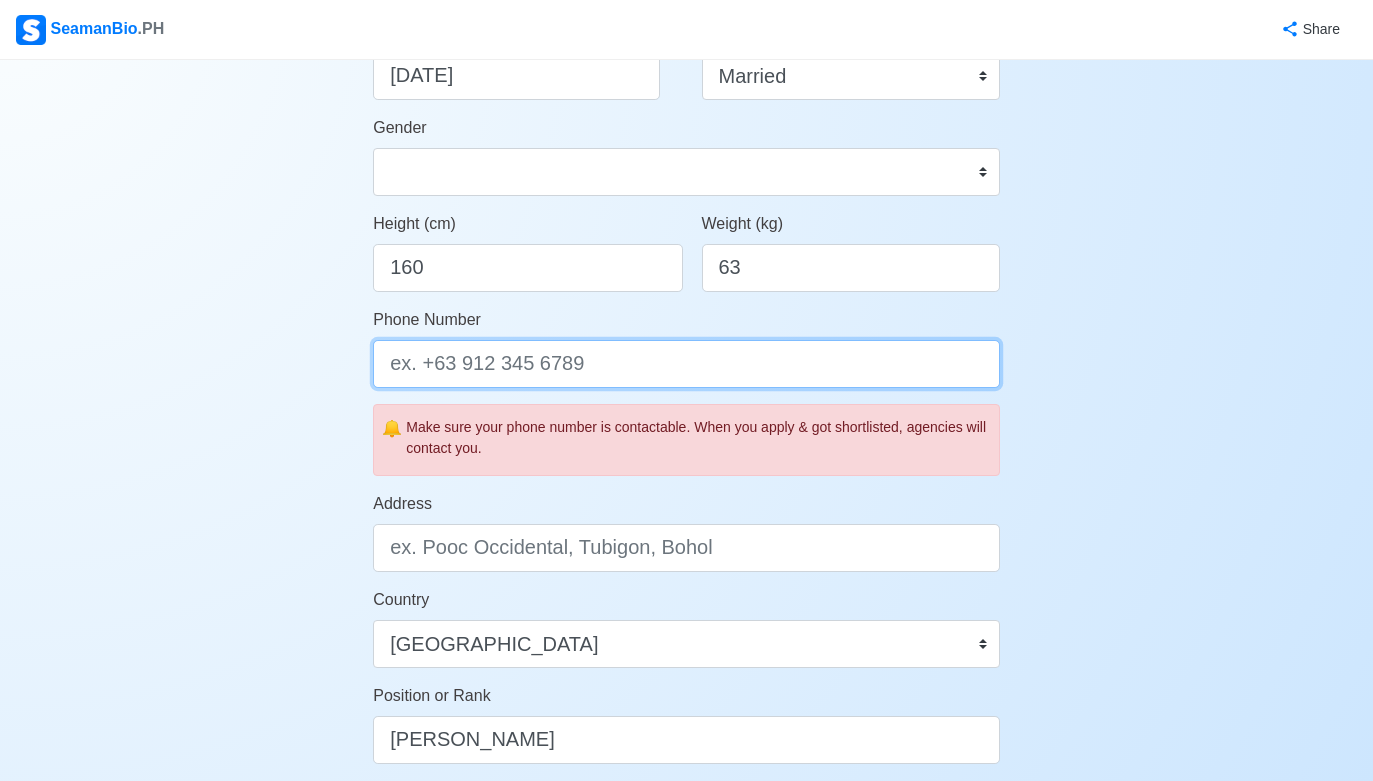 click on "Phone Number" at bounding box center [686, 364] 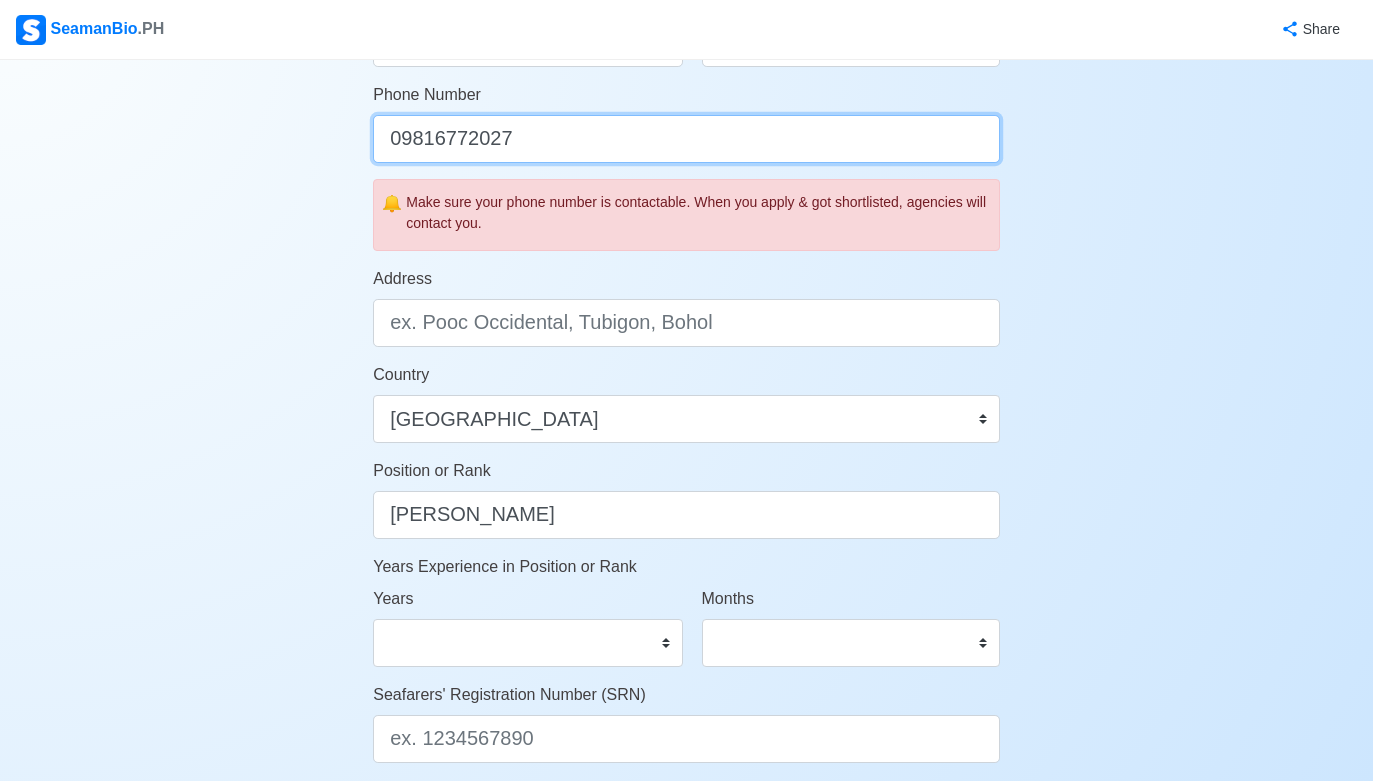 scroll, scrollTop: 813, scrollLeft: 0, axis: vertical 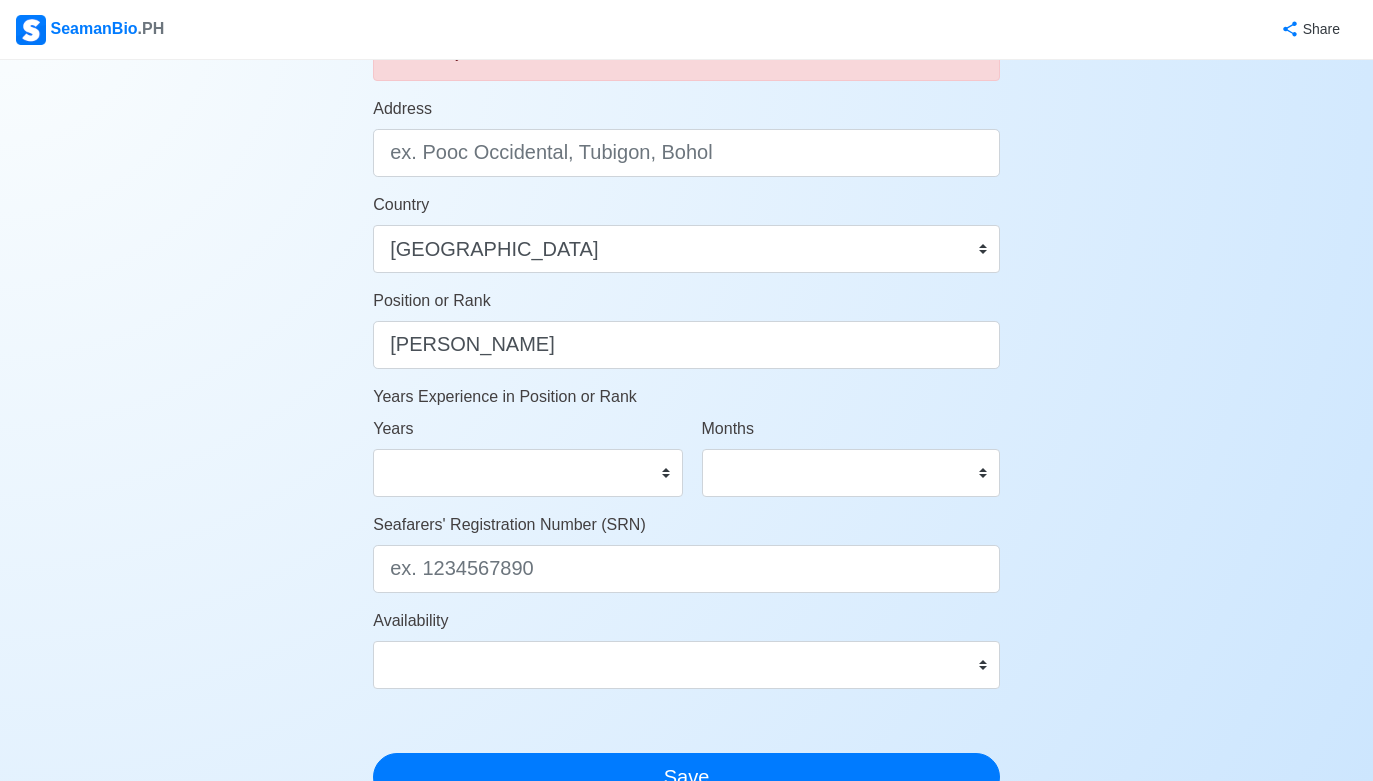 type on "09816772027" 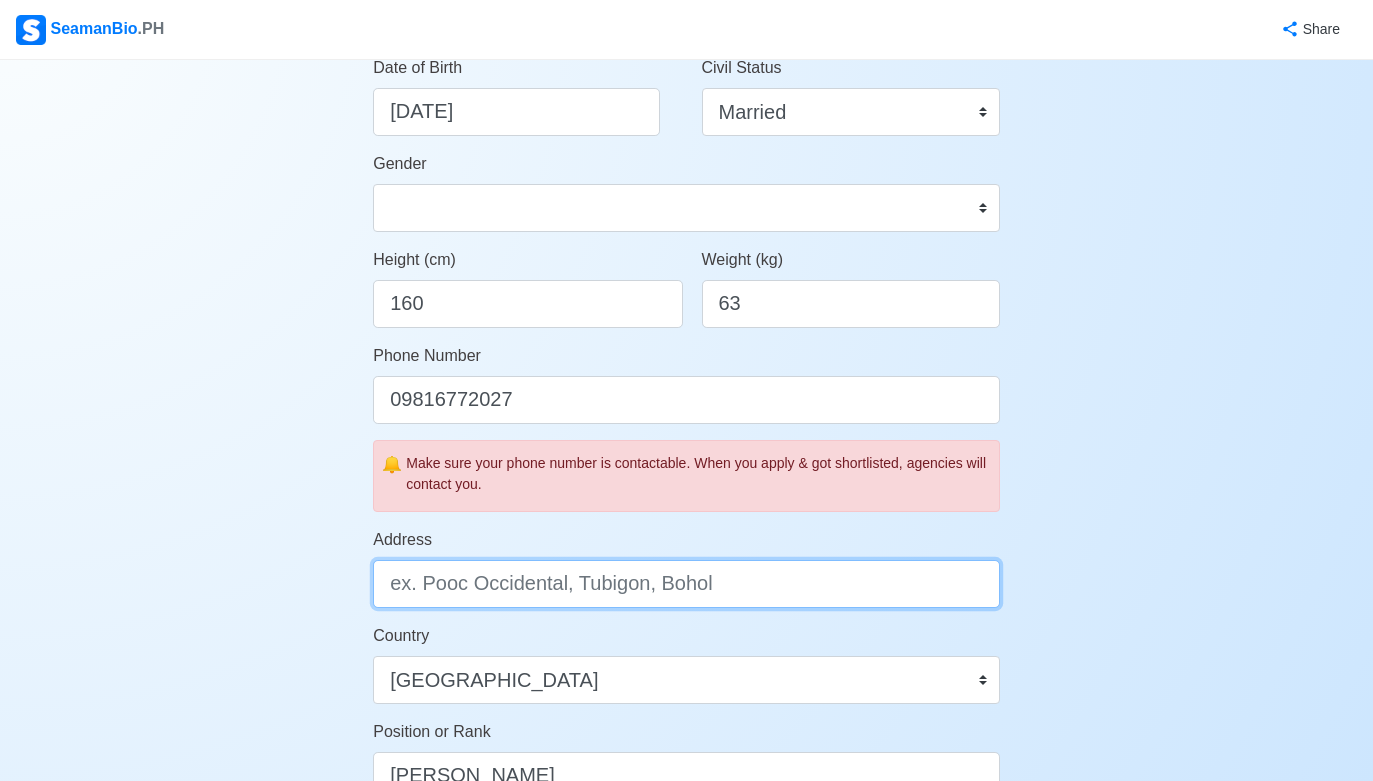 scroll, scrollTop: 573, scrollLeft: 0, axis: vertical 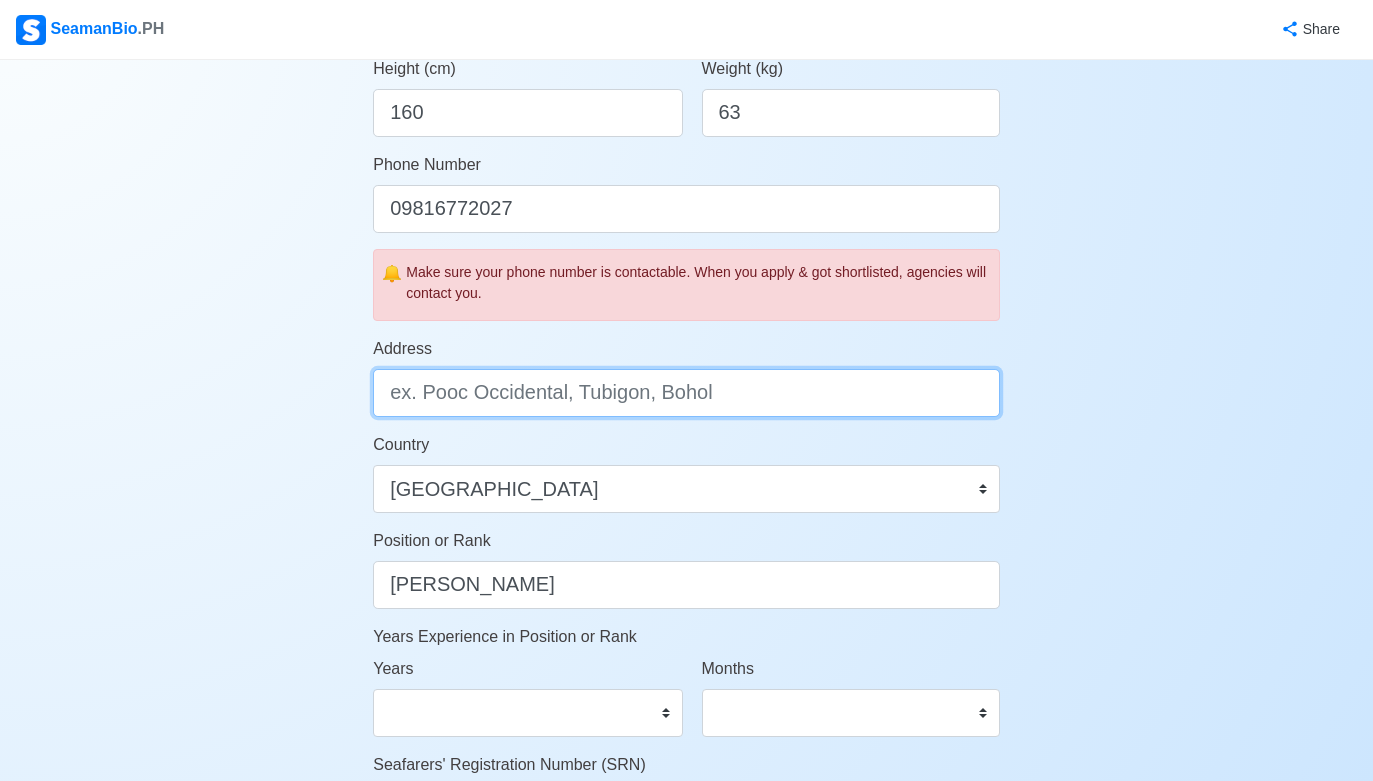 click on "Address" at bounding box center (686, 393) 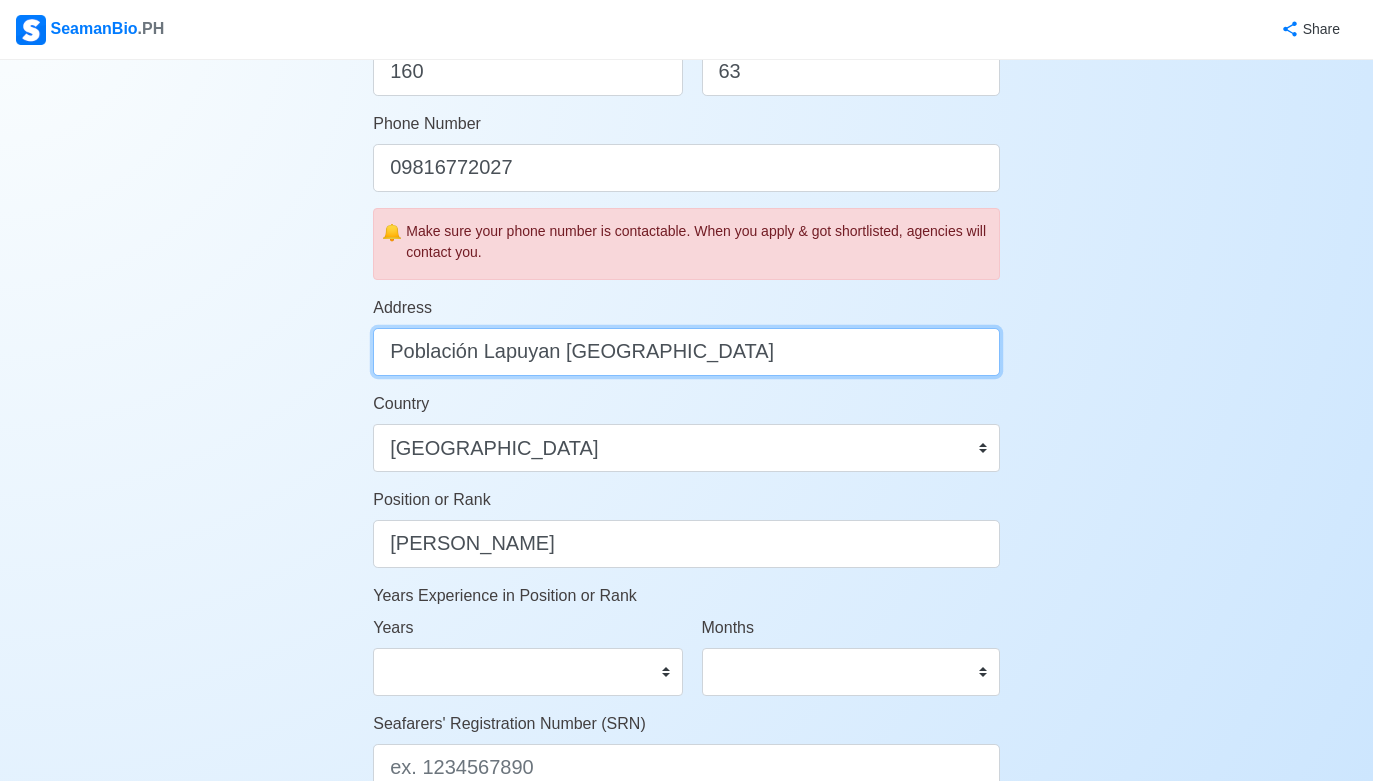scroll, scrollTop: 751, scrollLeft: 0, axis: vertical 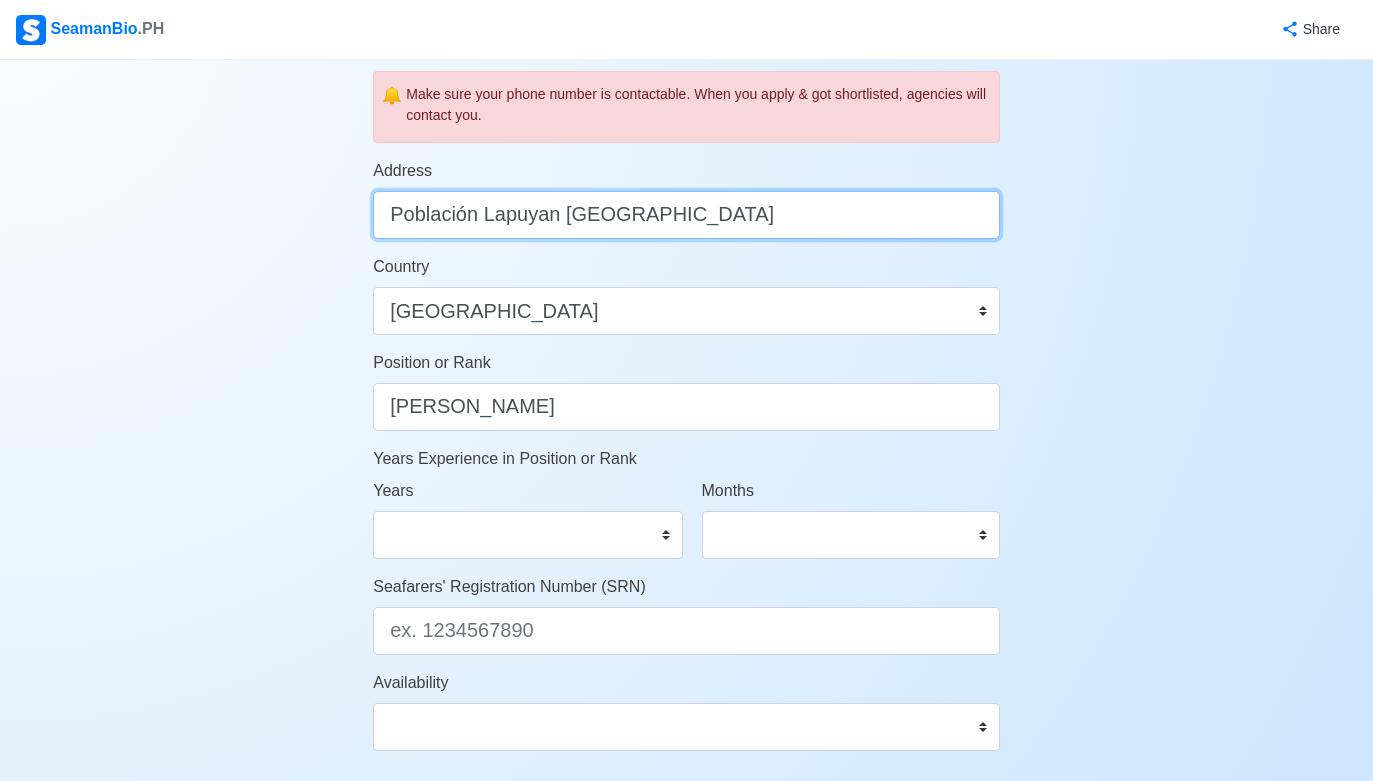 type on "Población Lapuyan Zamboanga Del Sur" 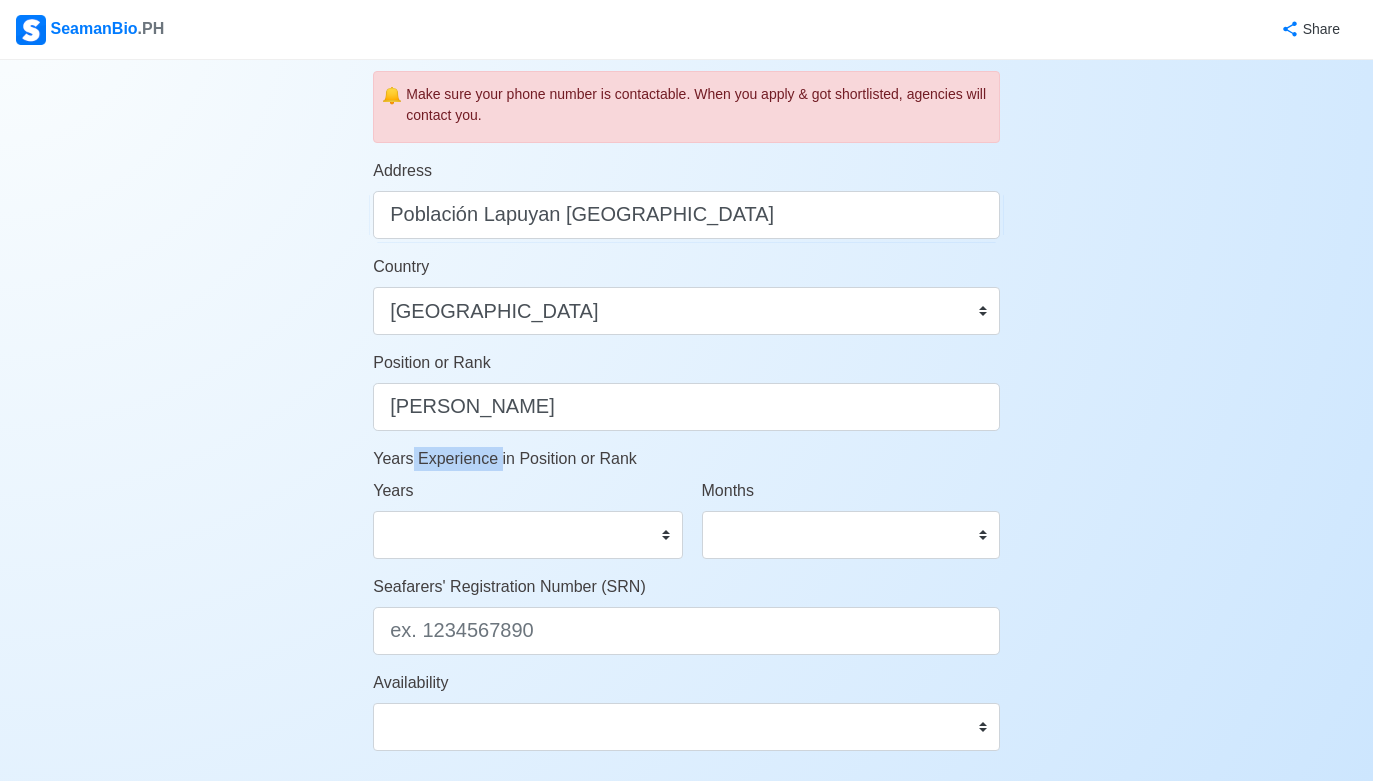 drag, startPoint x: 412, startPoint y: 455, endPoint x: 500, endPoint y: 463, distance: 88.362885 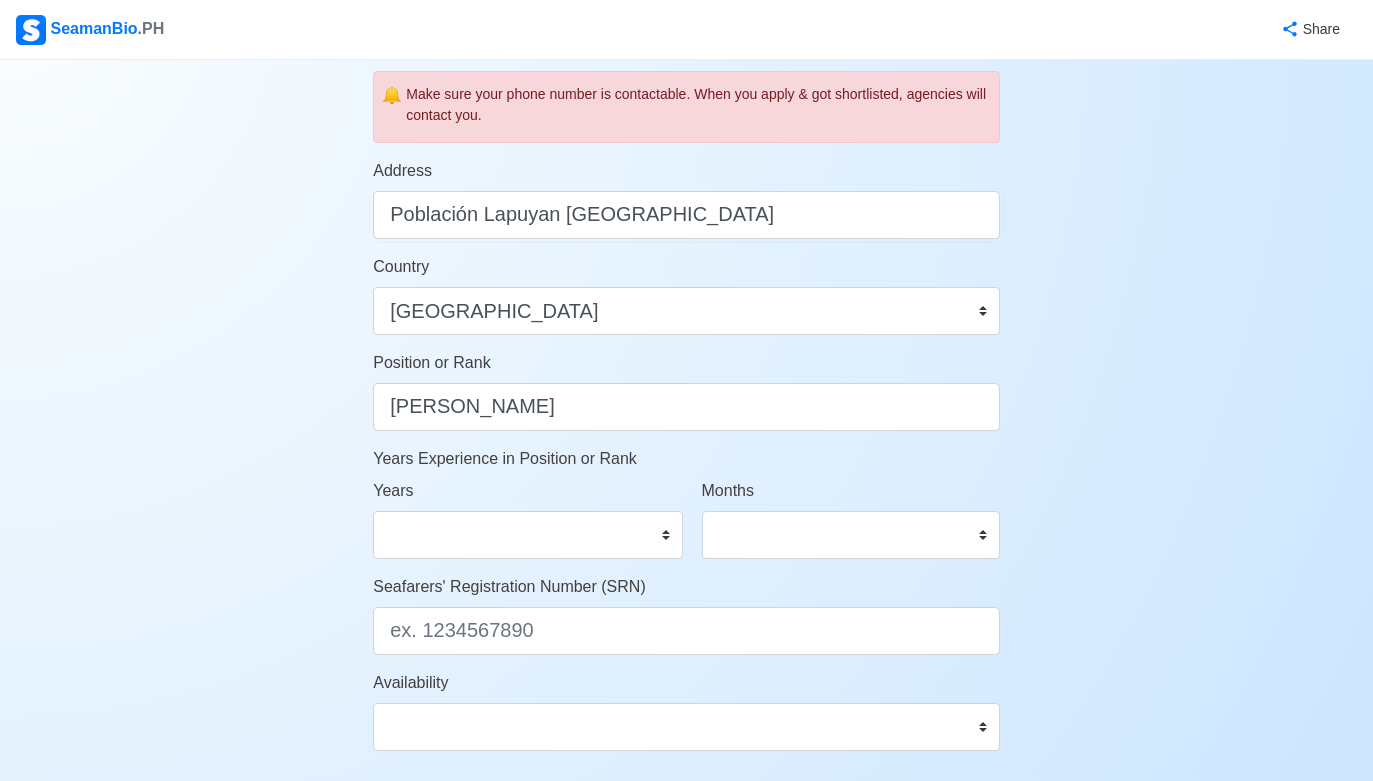 click on "Years 0 1 2 3 4 5 6 7 8 9 10 11 12 13 14 15 16 17 18 19 20 21 22 23 24 25 26 27 28 29 30 31 32 33 34 35 36 37 38 39 40 41 42 43 44 45 46 47 48 49 50" at bounding box center [527, 519] 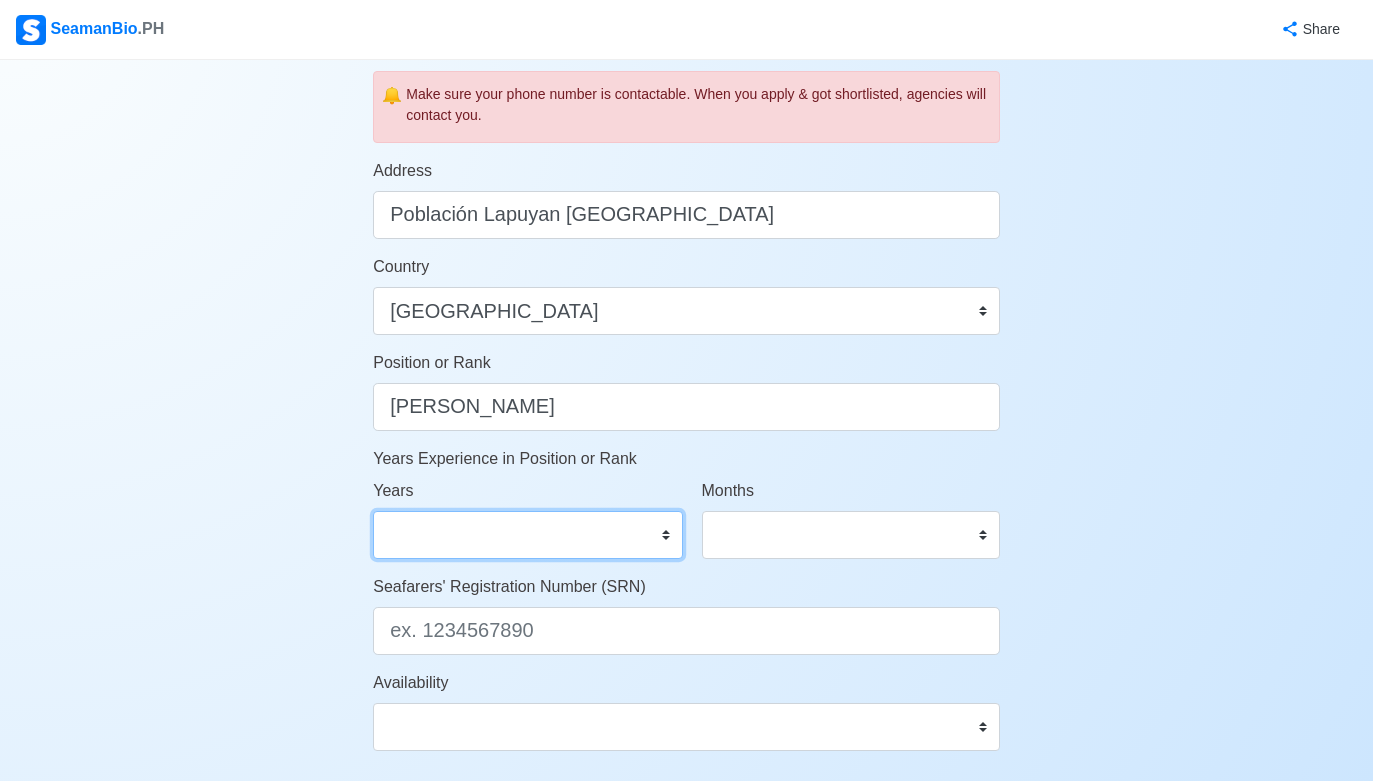 select on "1" 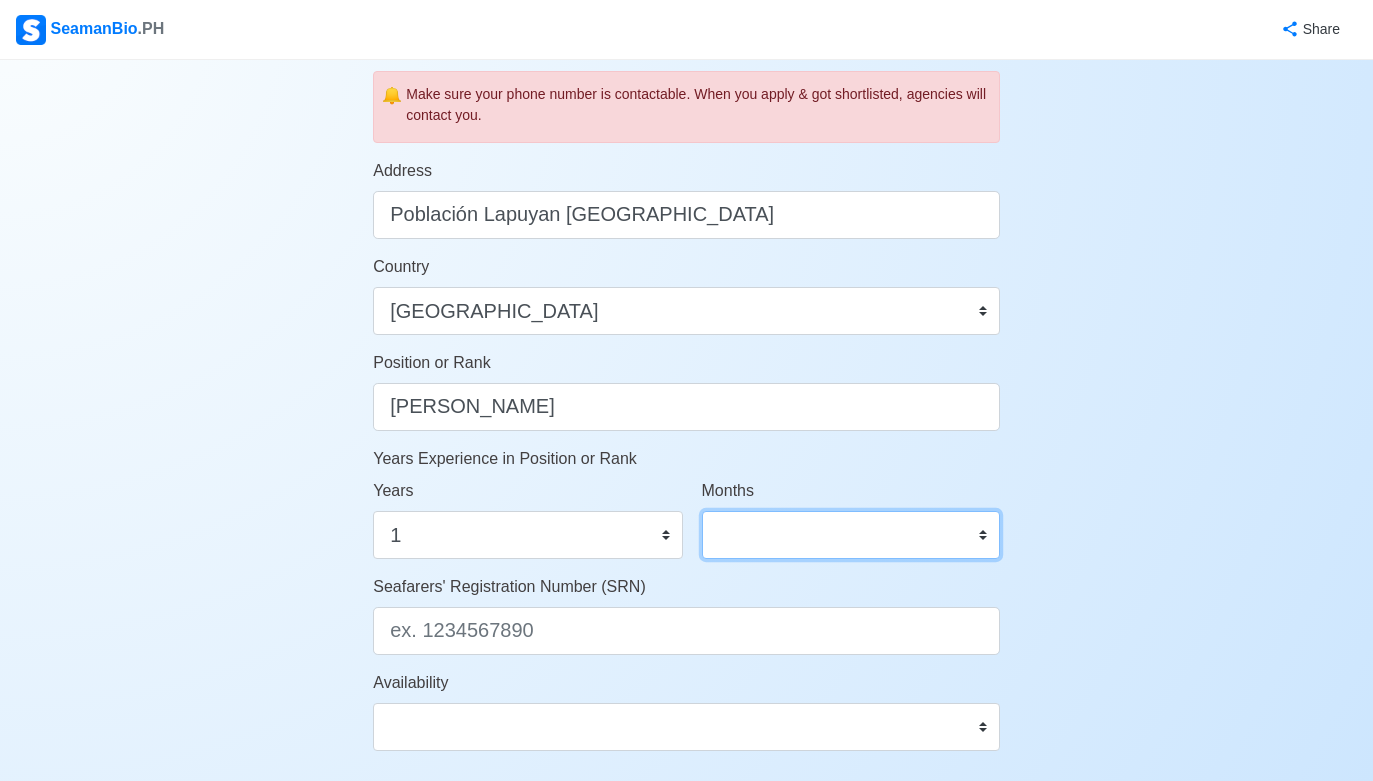 select on "1" 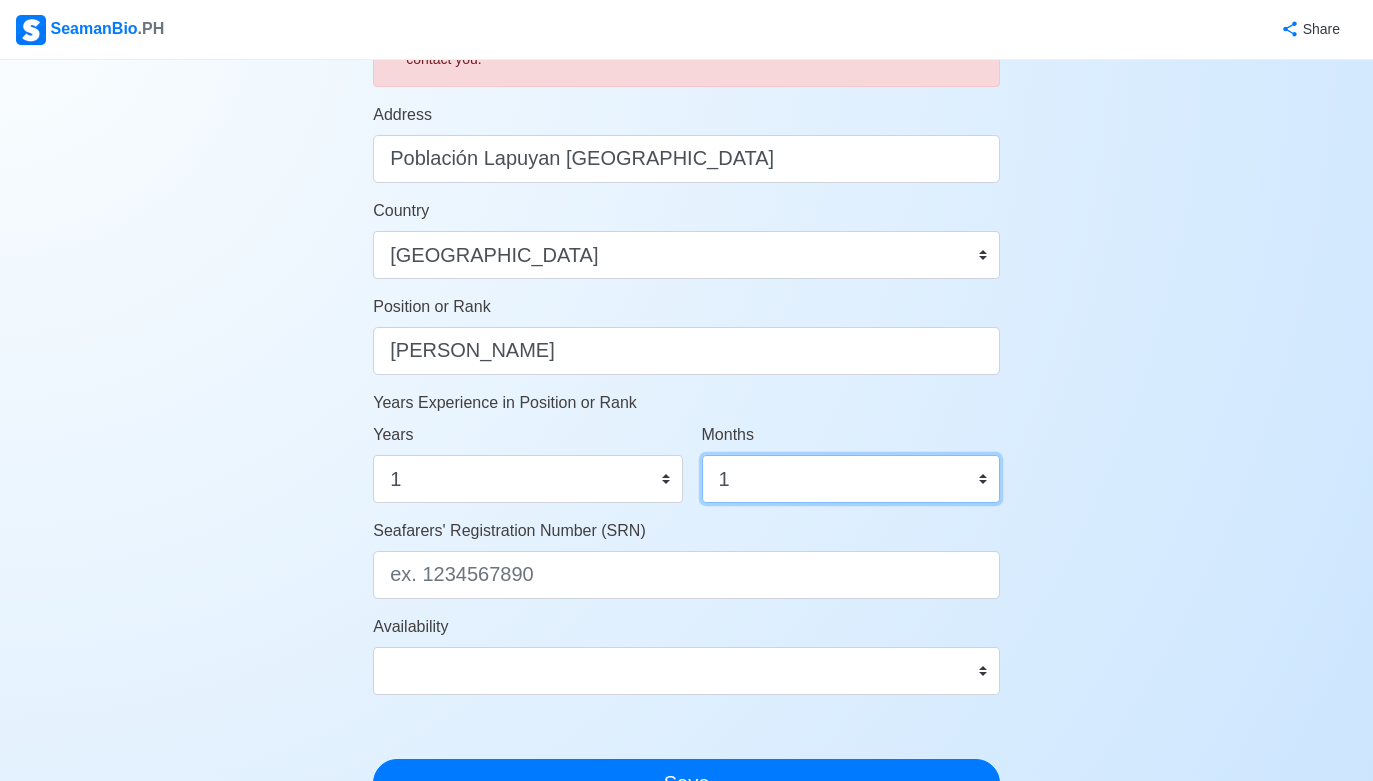 scroll, scrollTop: 948, scrollLeft: 0, axis: vertical 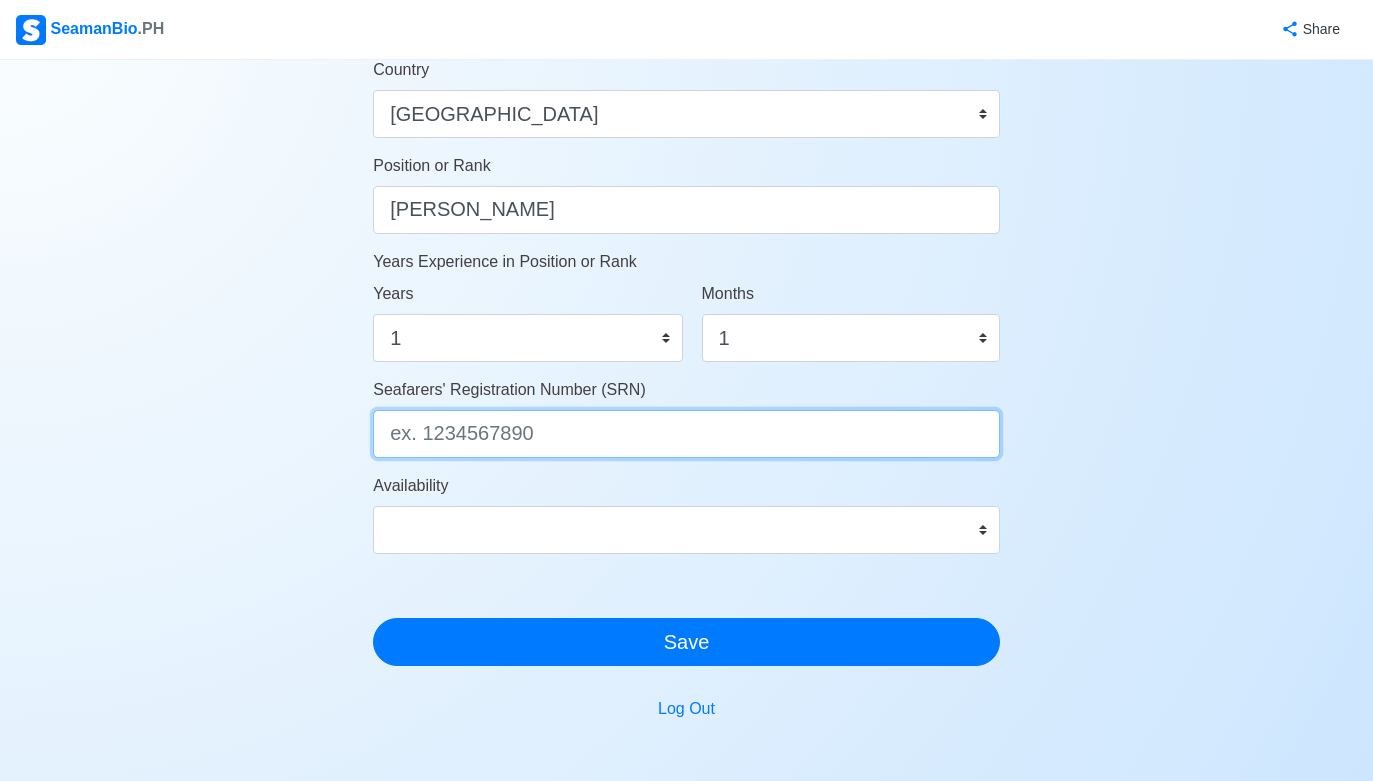 click on "Seafarers' Registration Number (SRN)" at bounding box center [686, 434] 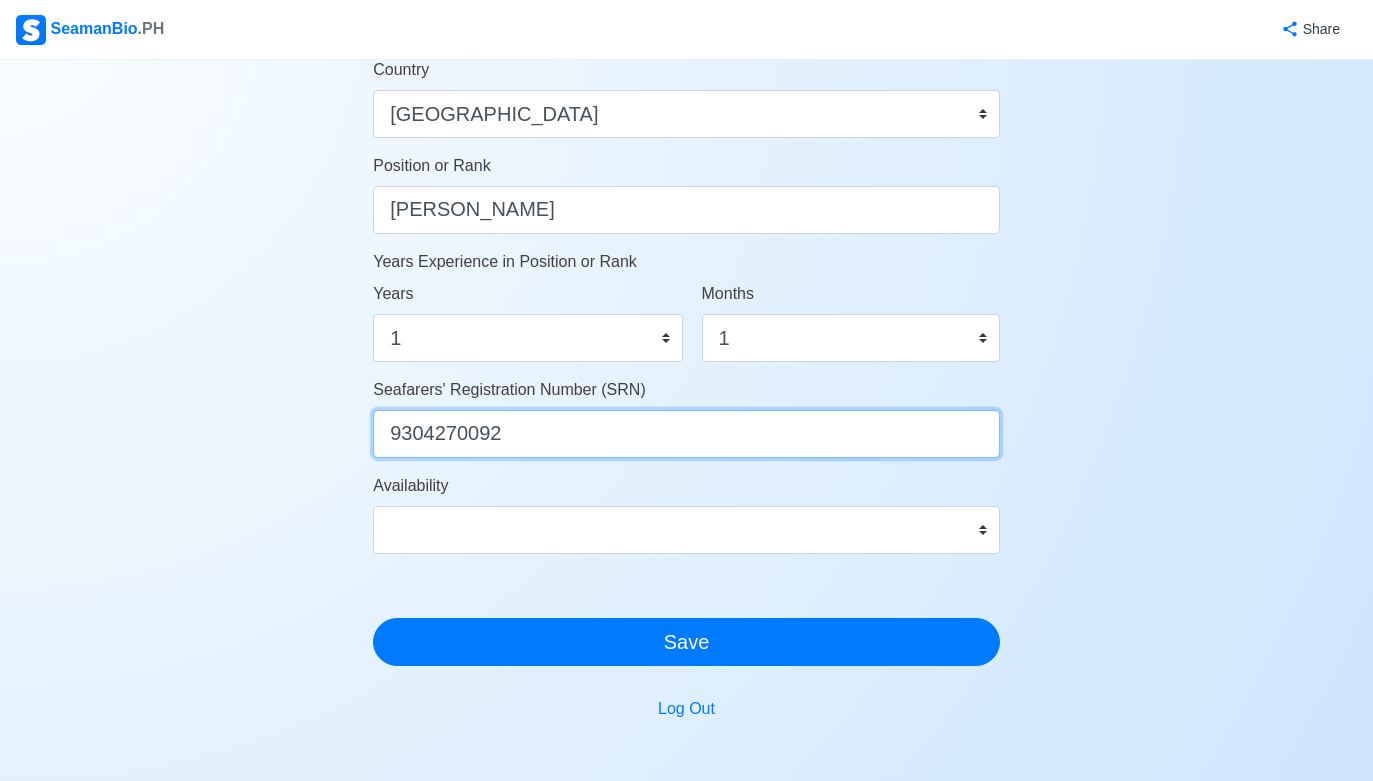 type on "9304270092" 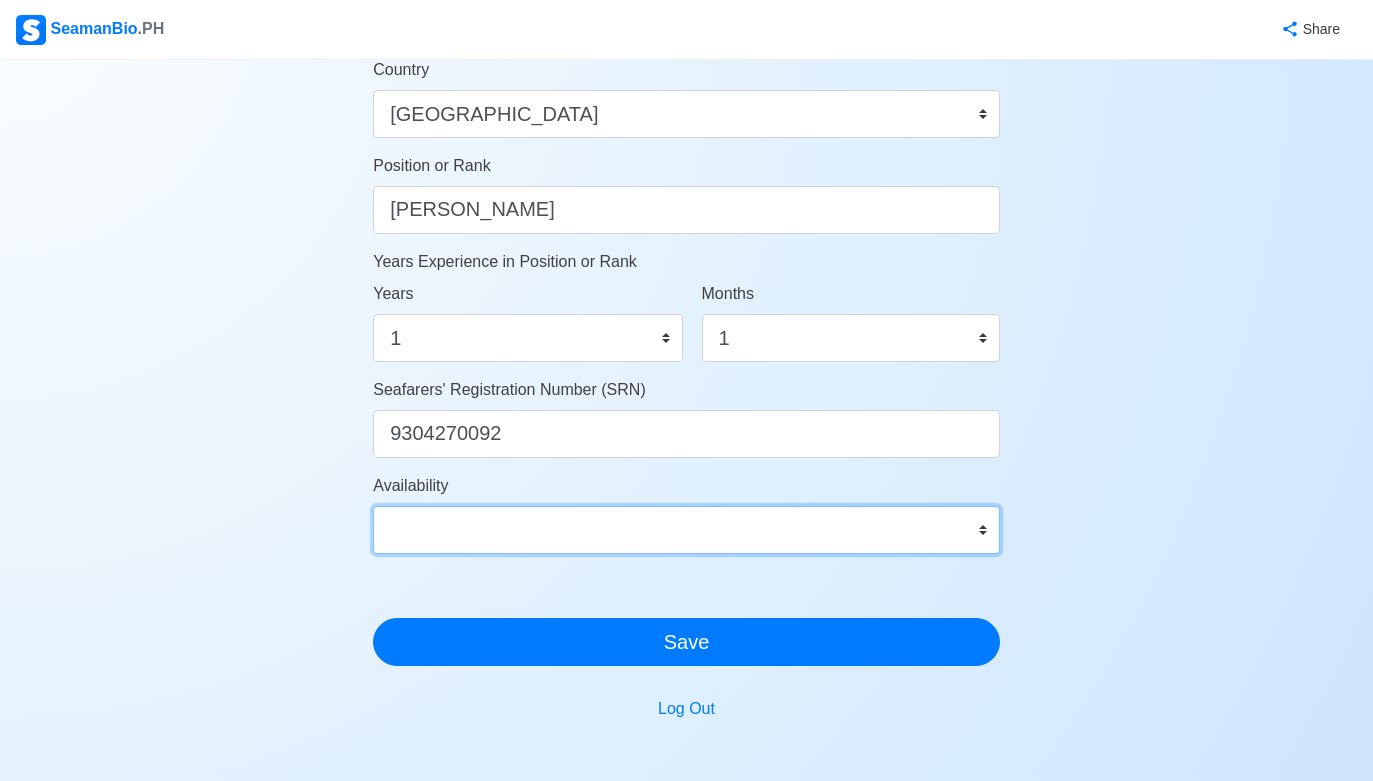 select on "4102416000000" 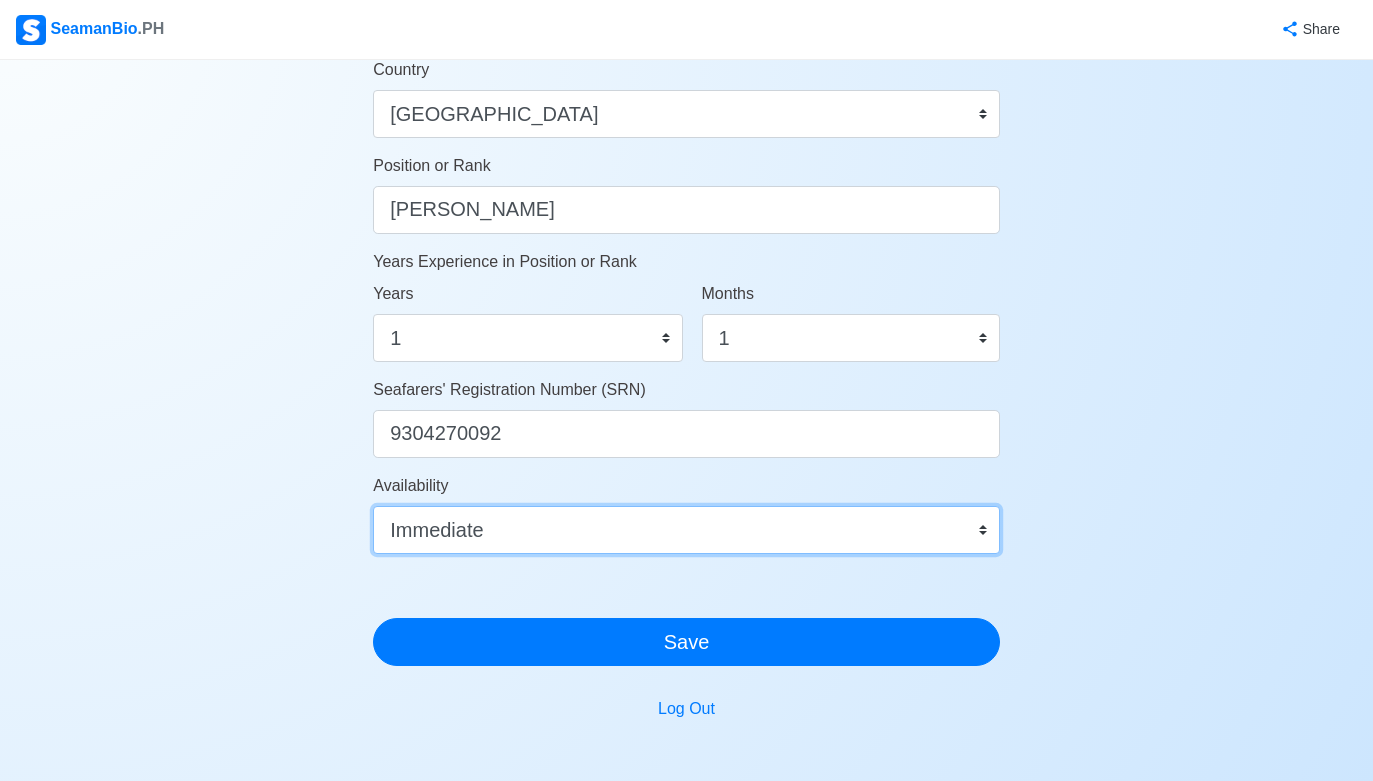 scroll, scrollTop: 1078, scrollLeft: 0, axis: vertical 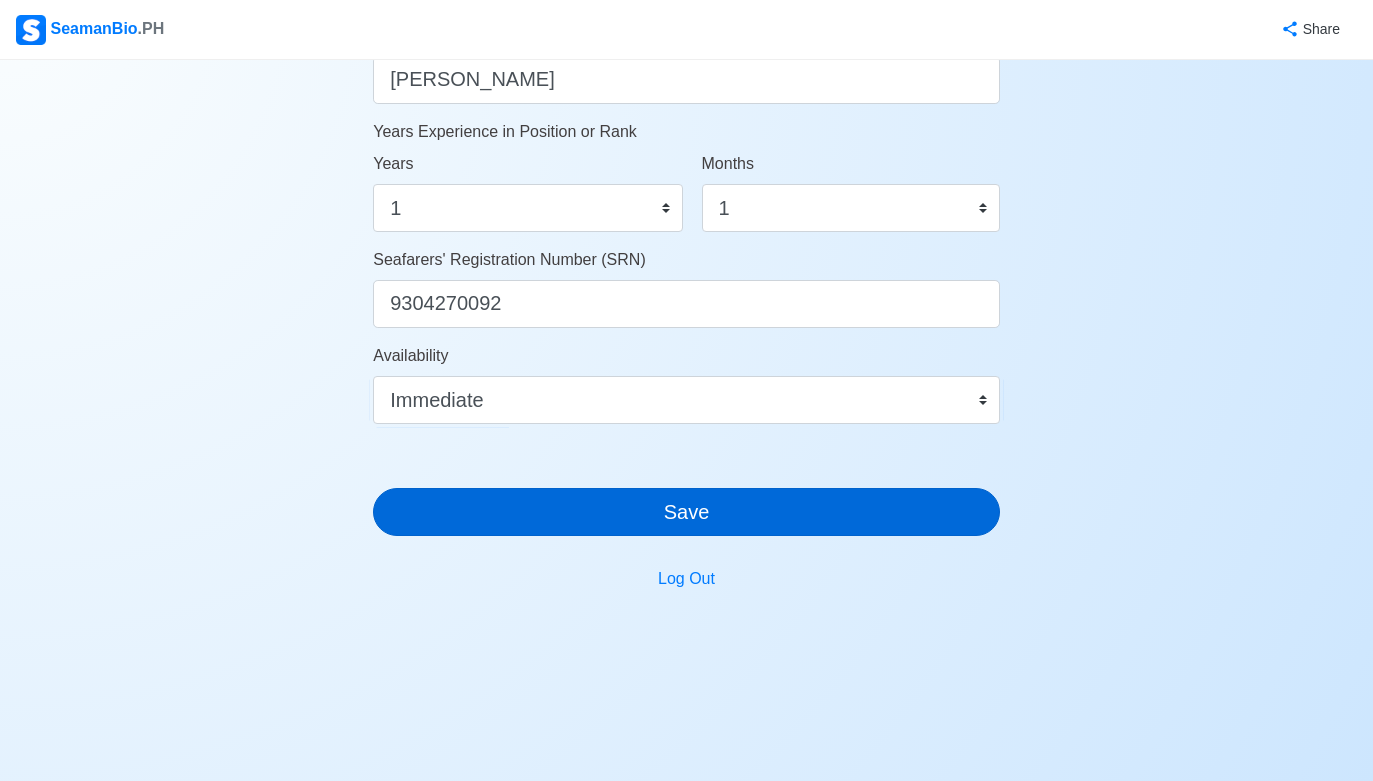 click on "Save" at bounding box center (686, 512) 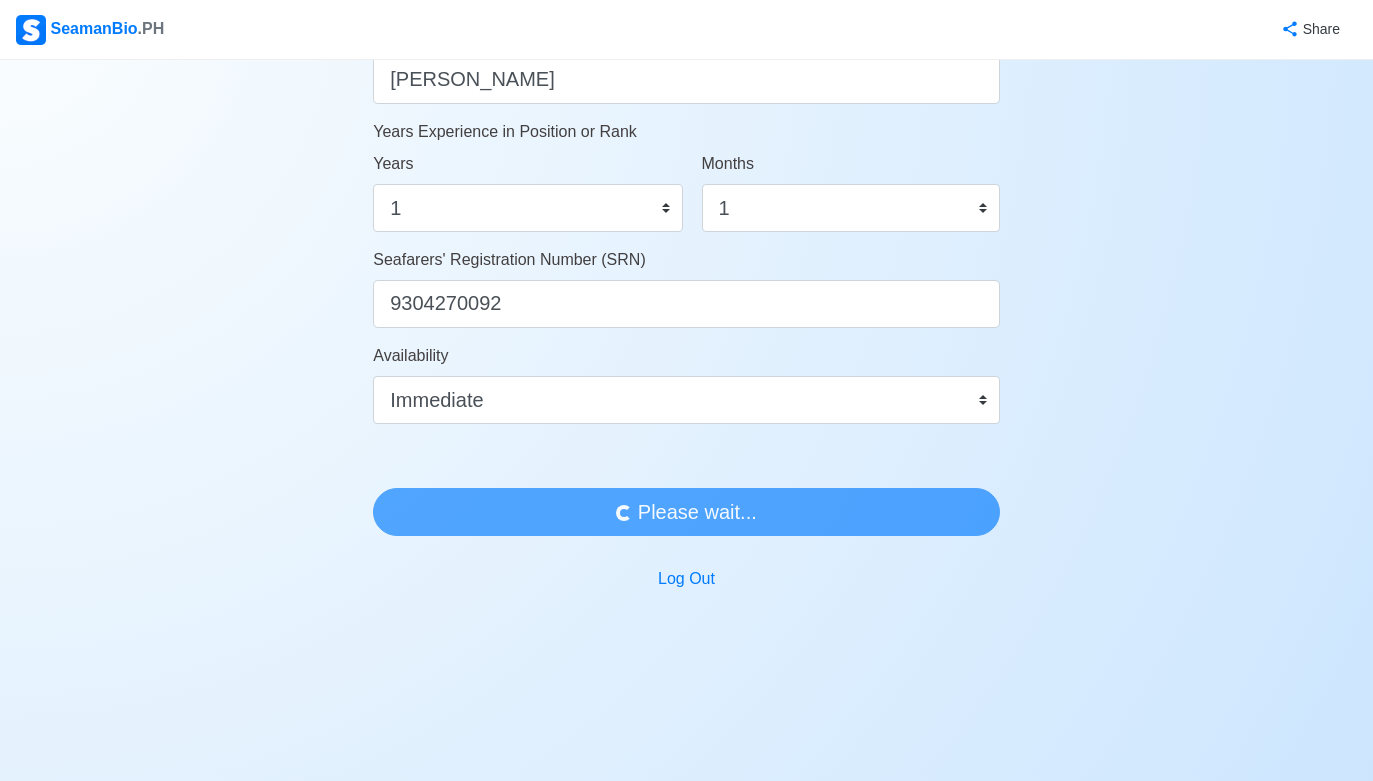 scroll, scrollTop: 0, scrollLeft: 0, axis: both 